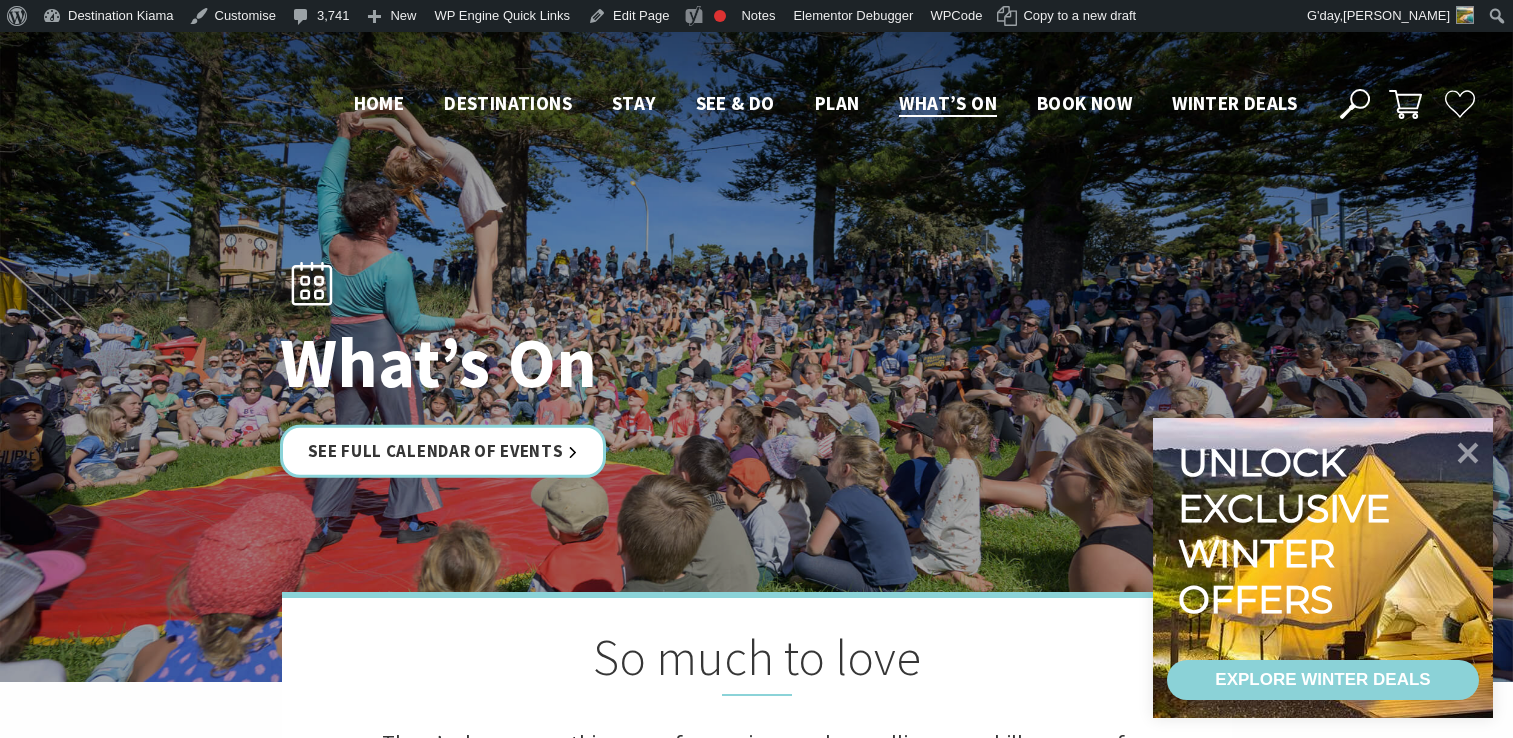 scroll, scrollTop: 720, scrollLeft: 0, axis: vertical 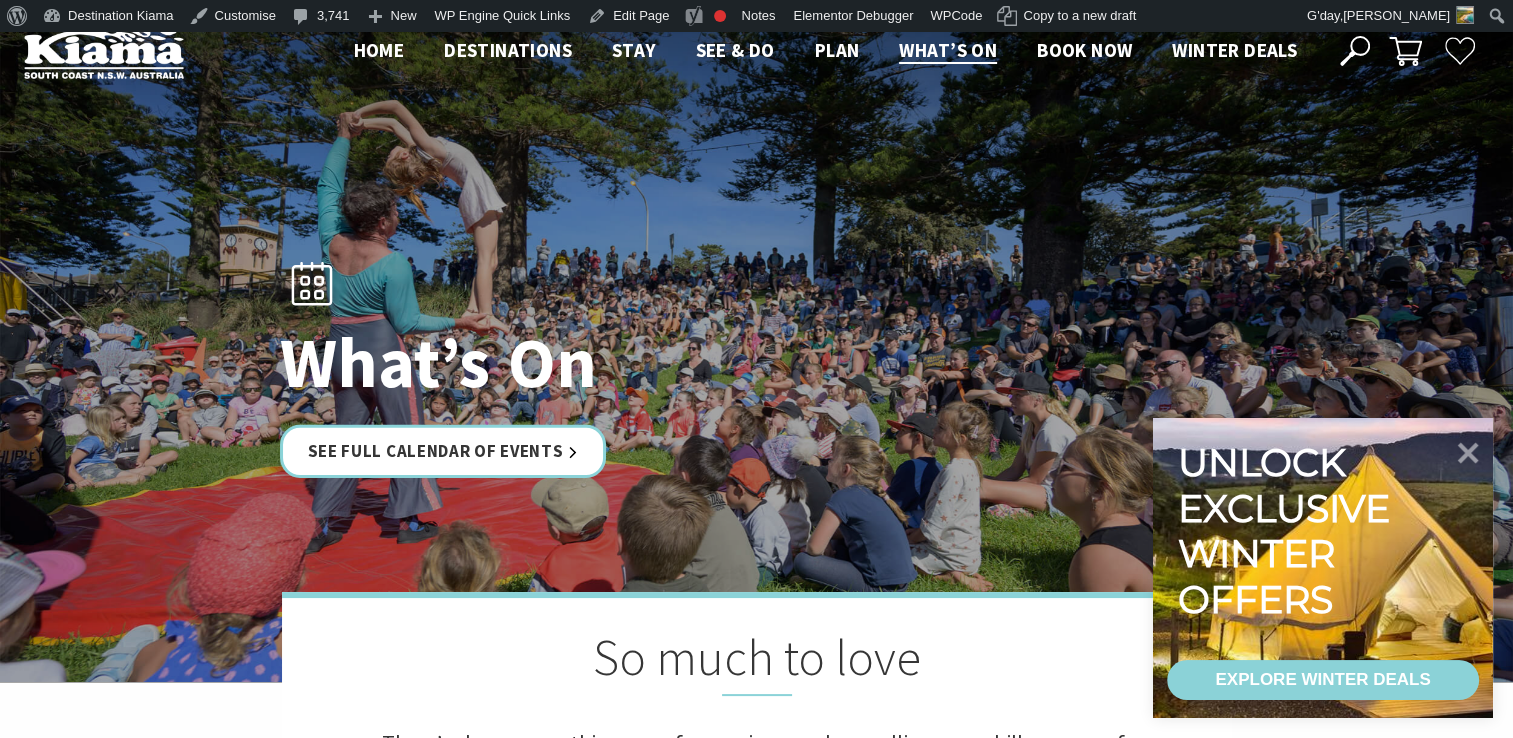 click 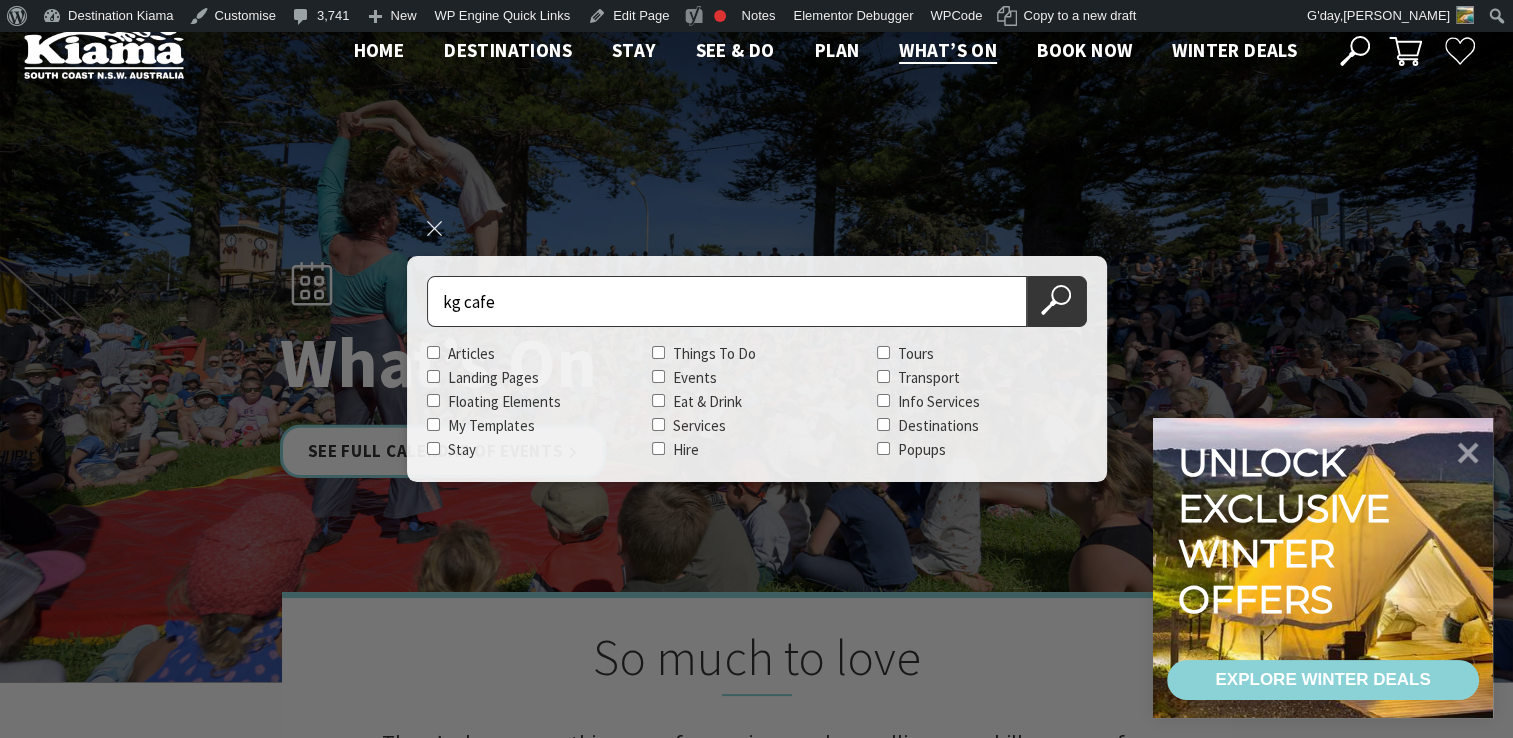 type on "kg cafe" 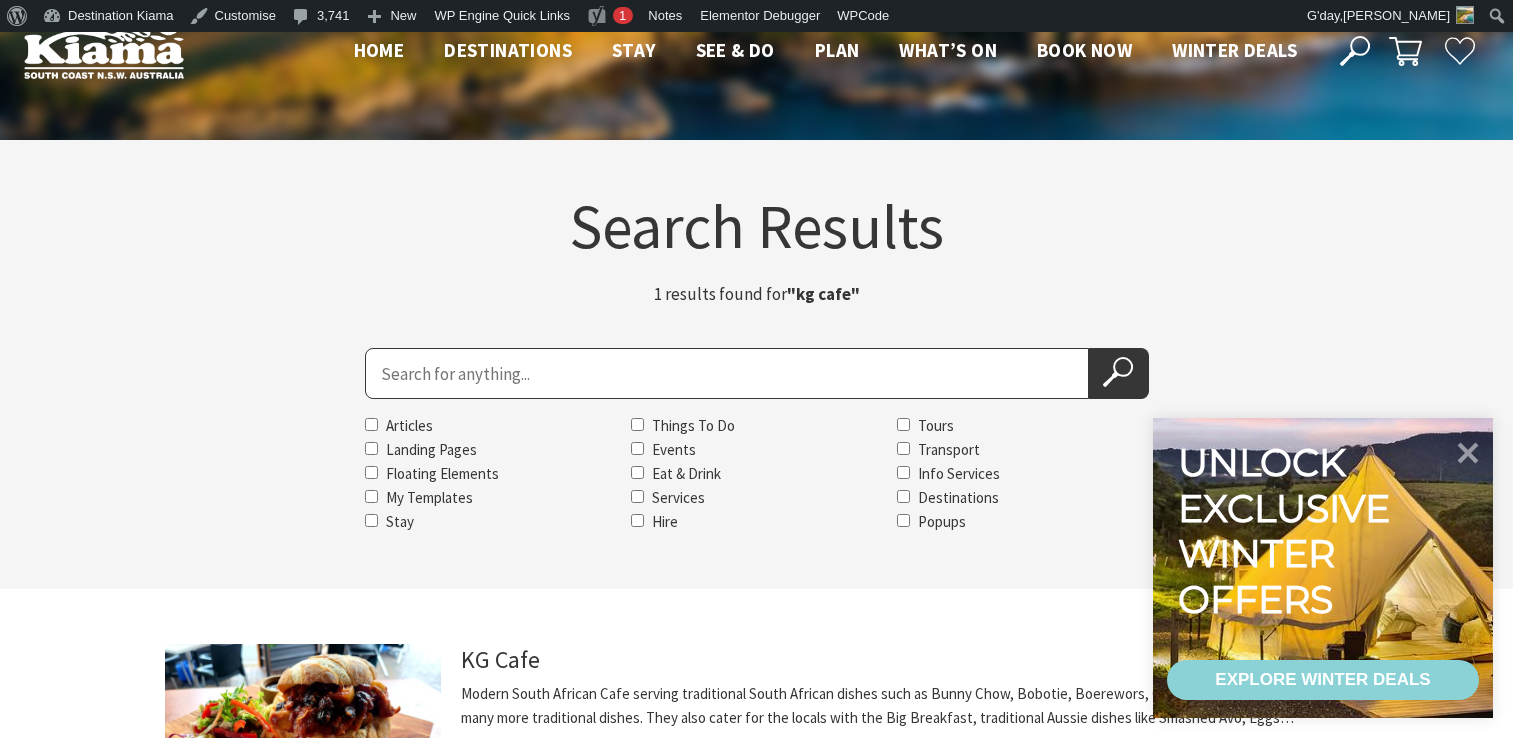 scroll, scrollTop: 0, scrollLeft: 0, axis: both 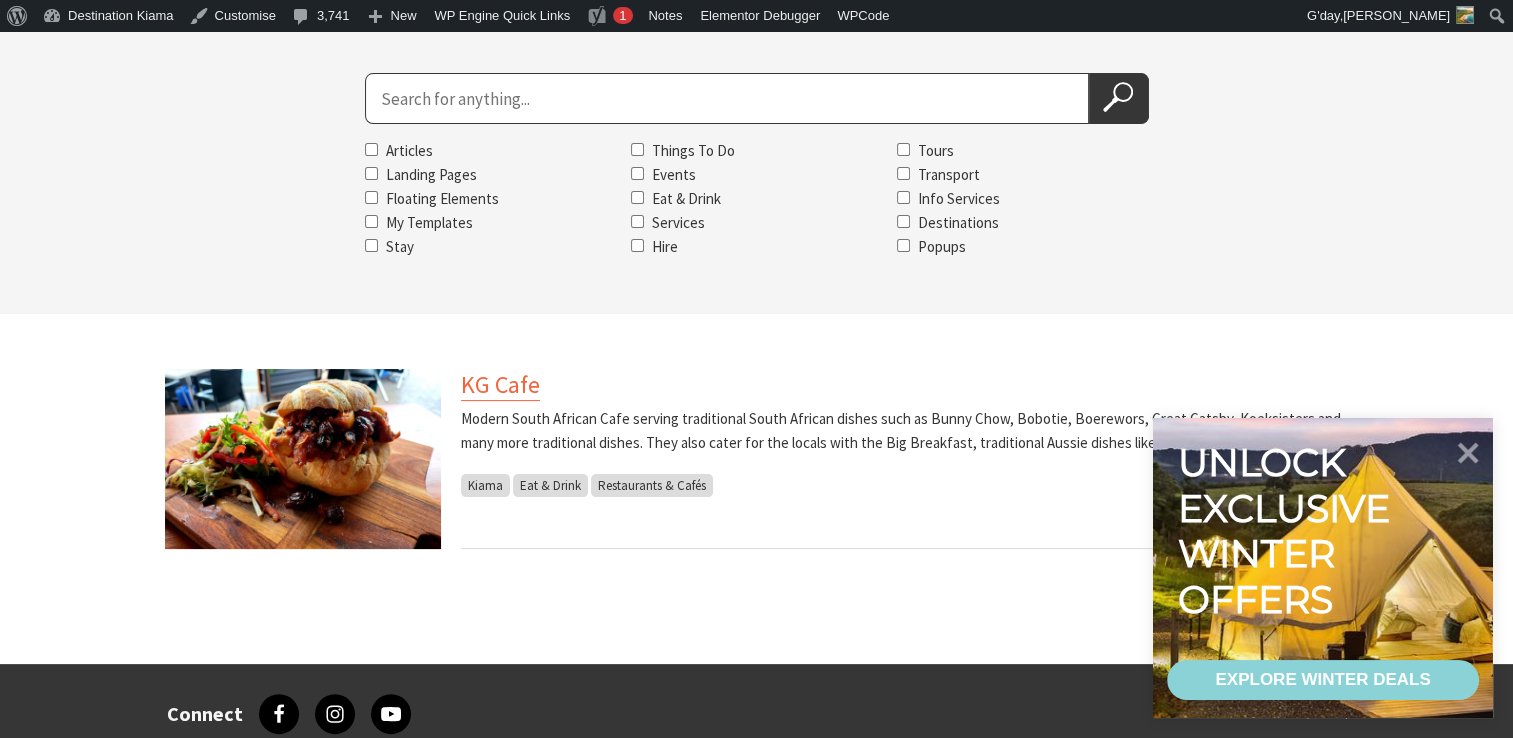click on "KG Cafe" at bounding box center (500, 385) 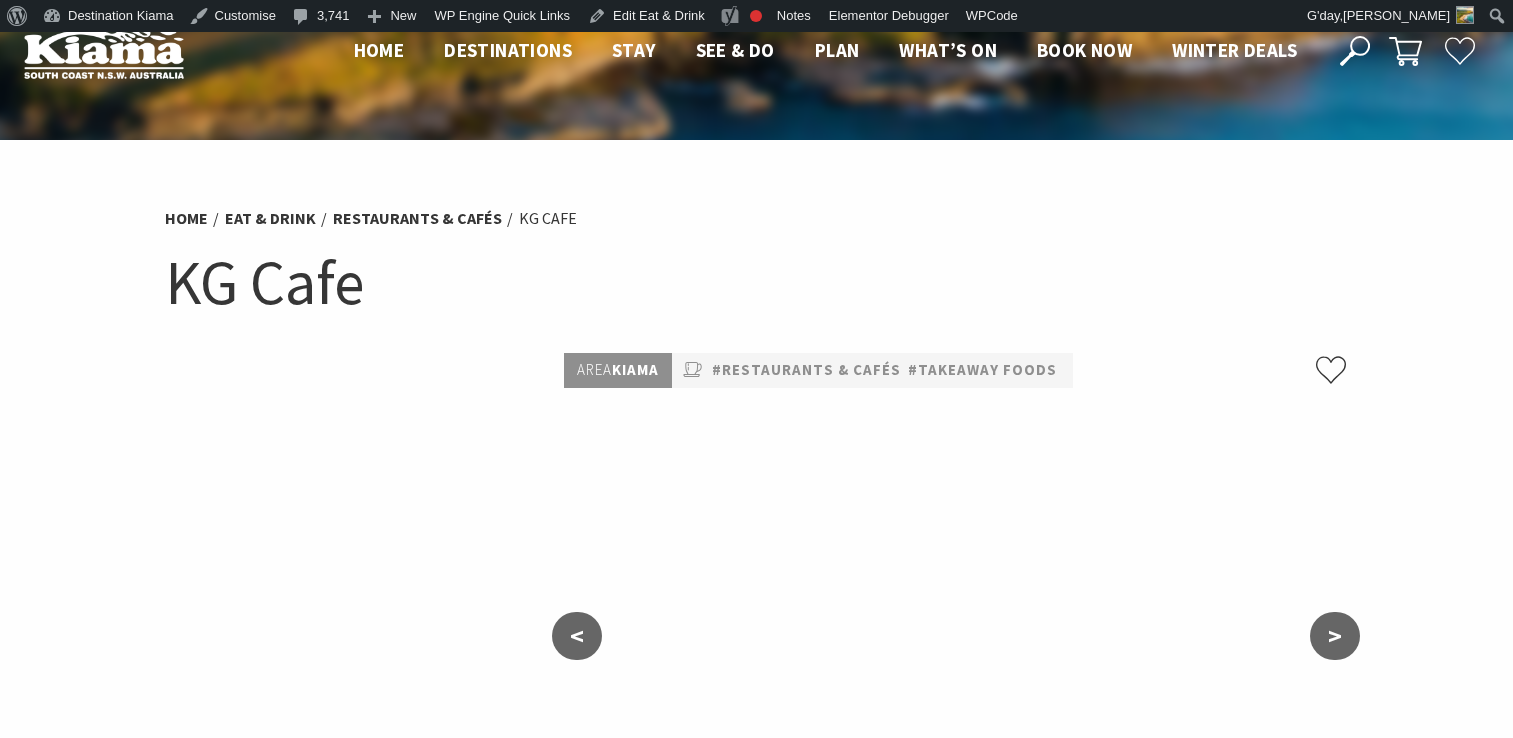 scroll, scrollTop: 0, scrollLeft: 0, axis: both 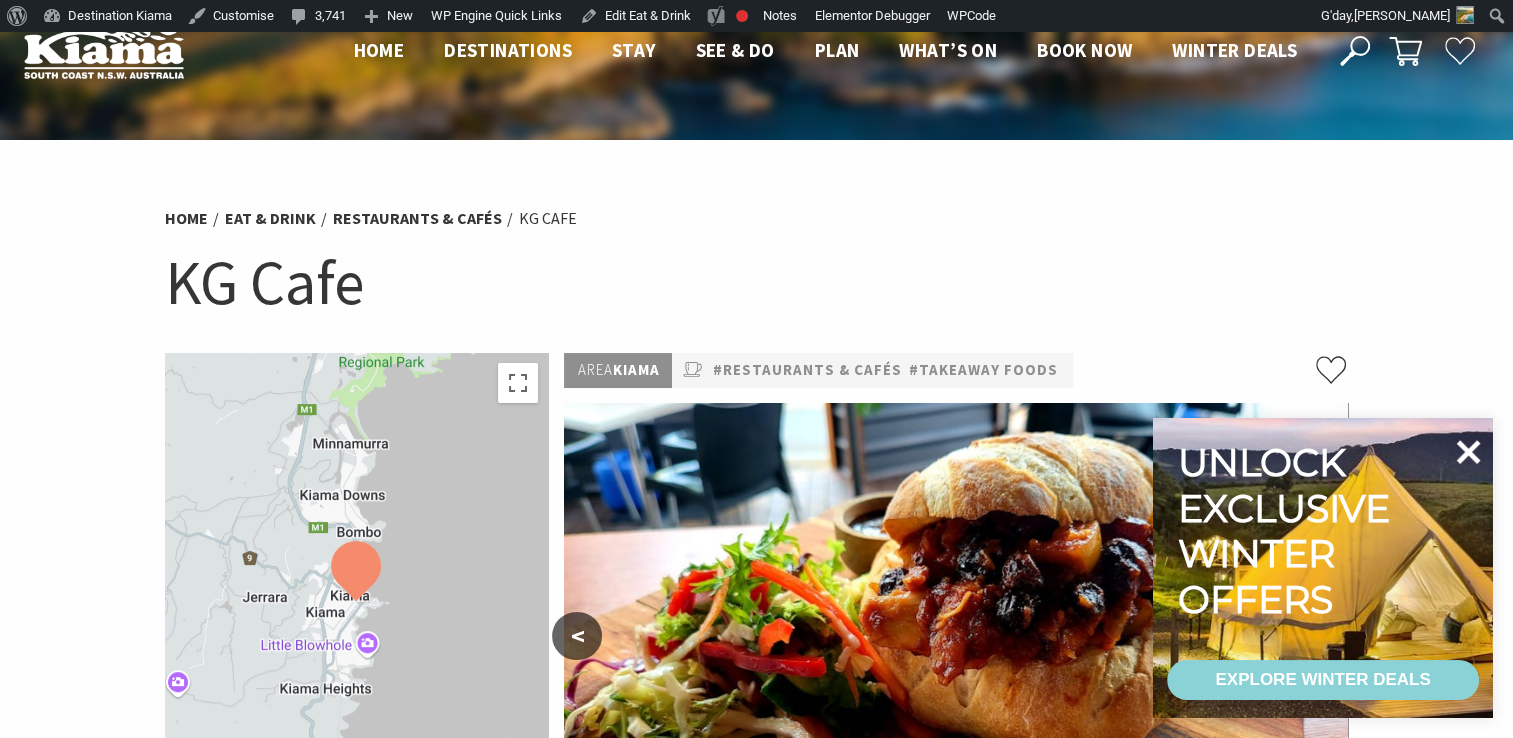 click 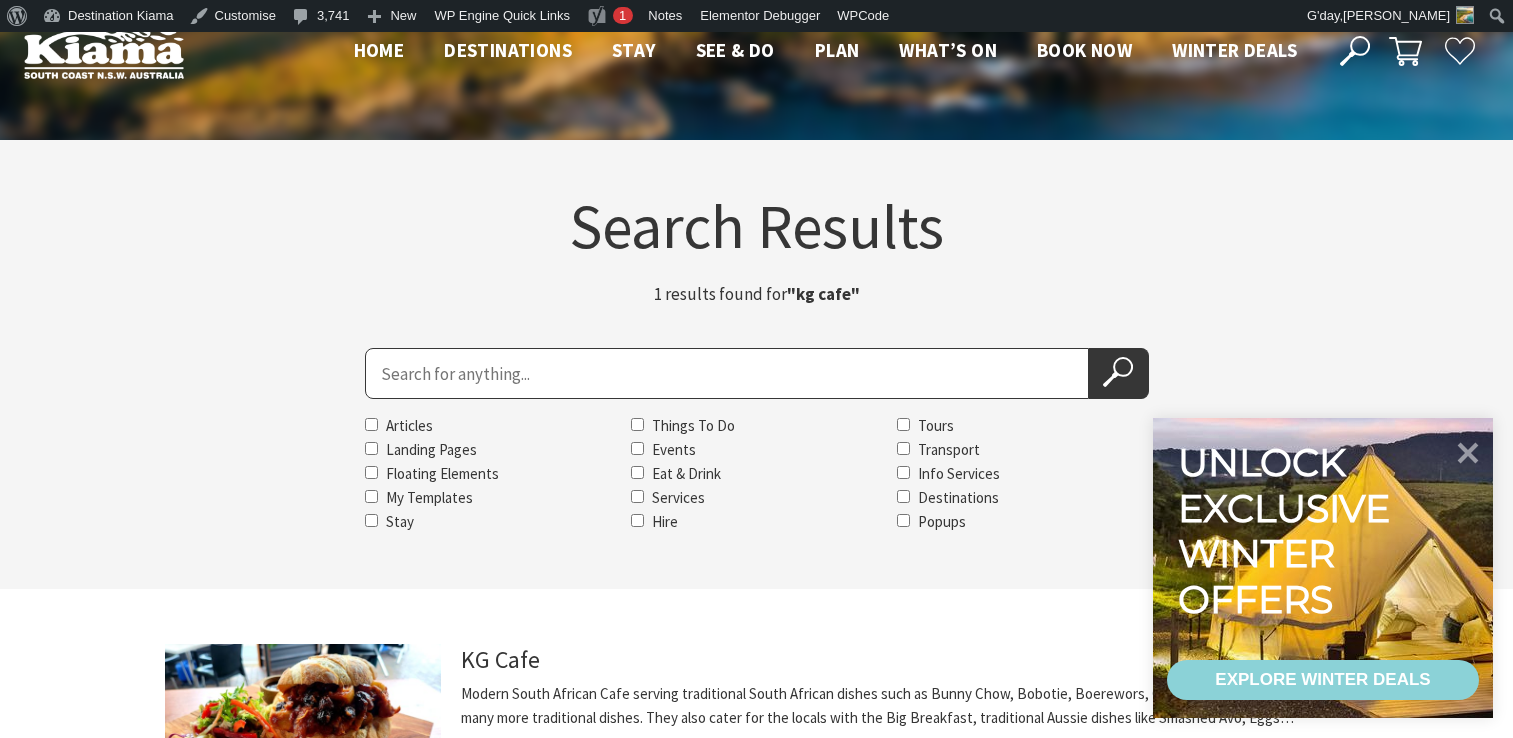 scroll, scrollTop: 275, scrollLeft: 0, axis: vertical 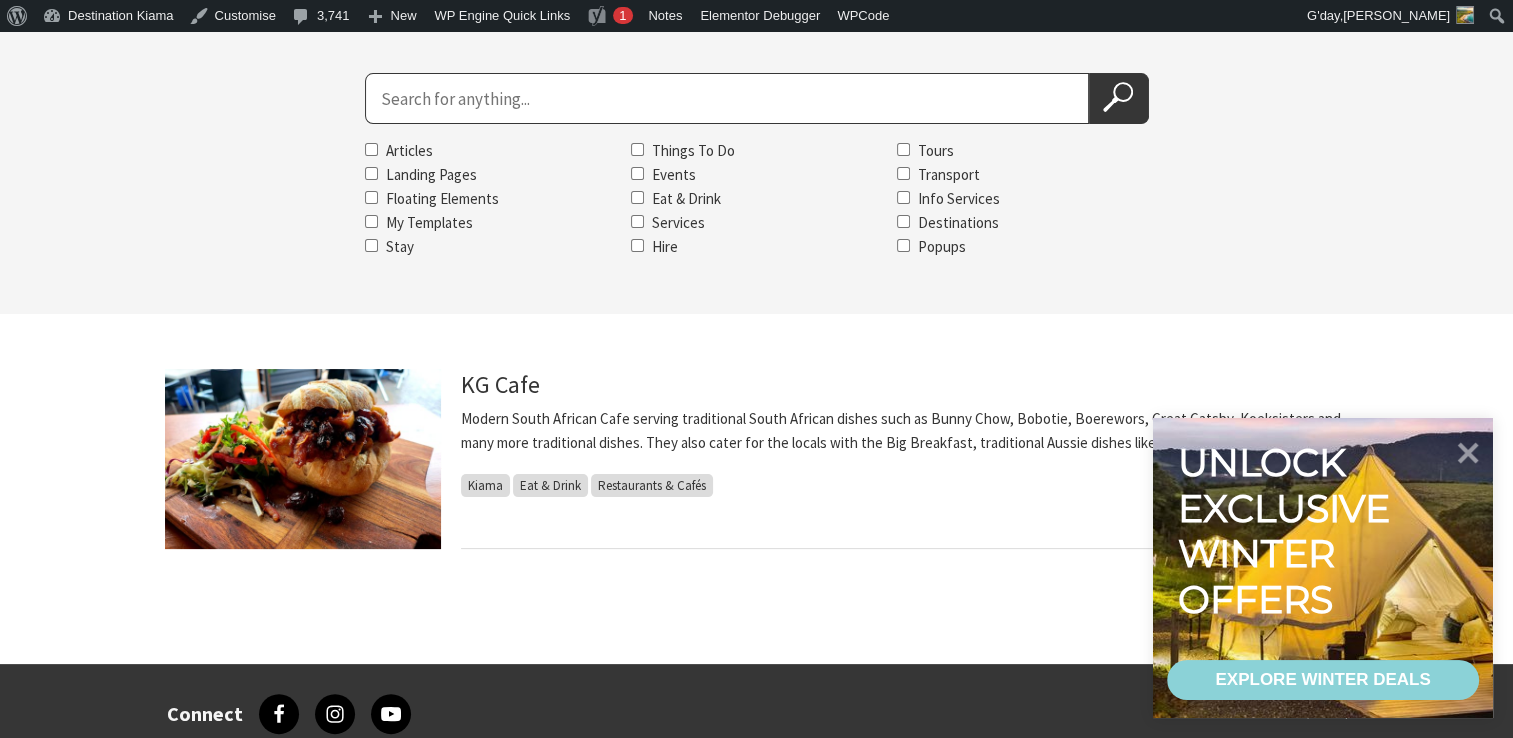 click on "Search for" at bounding box center (727, 98) 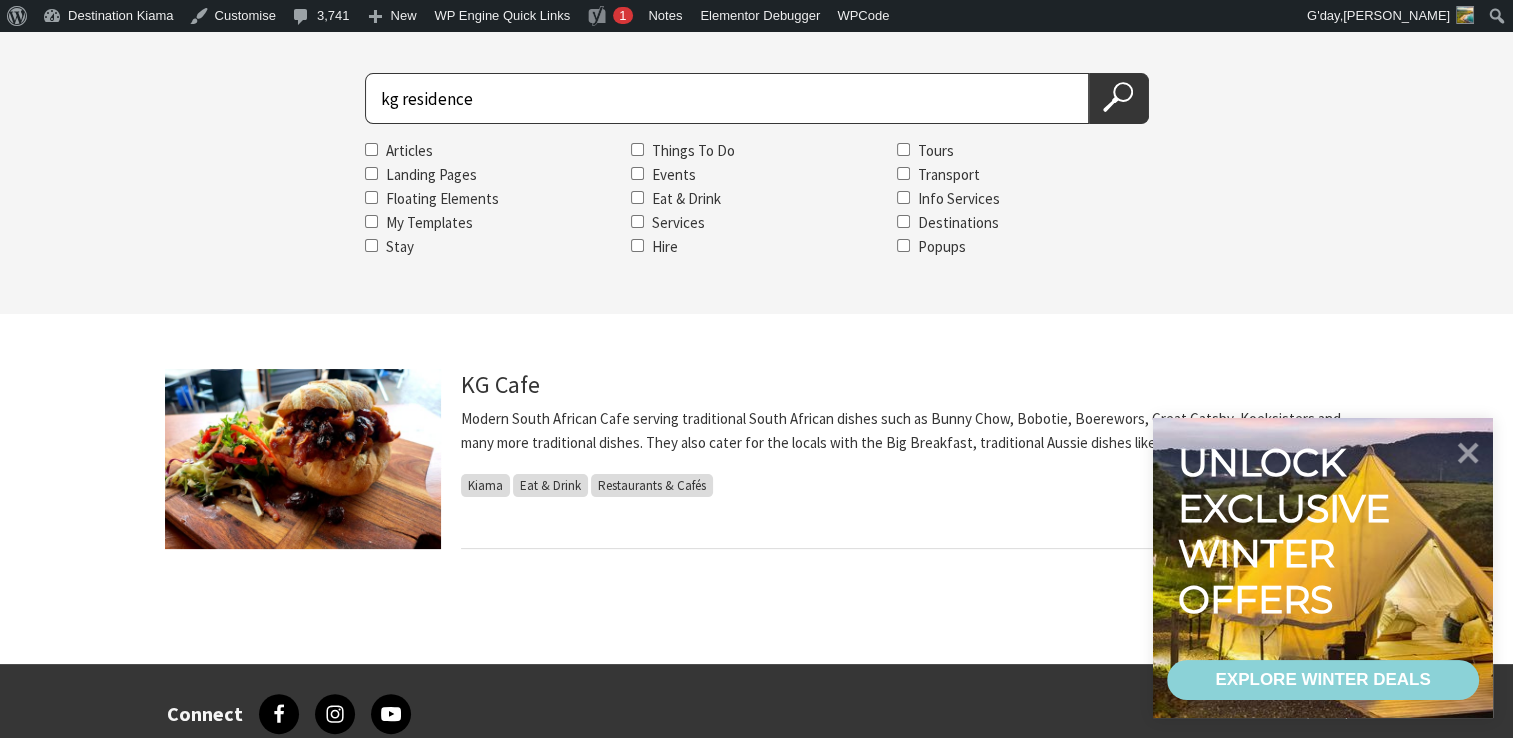 type on "kg residence" 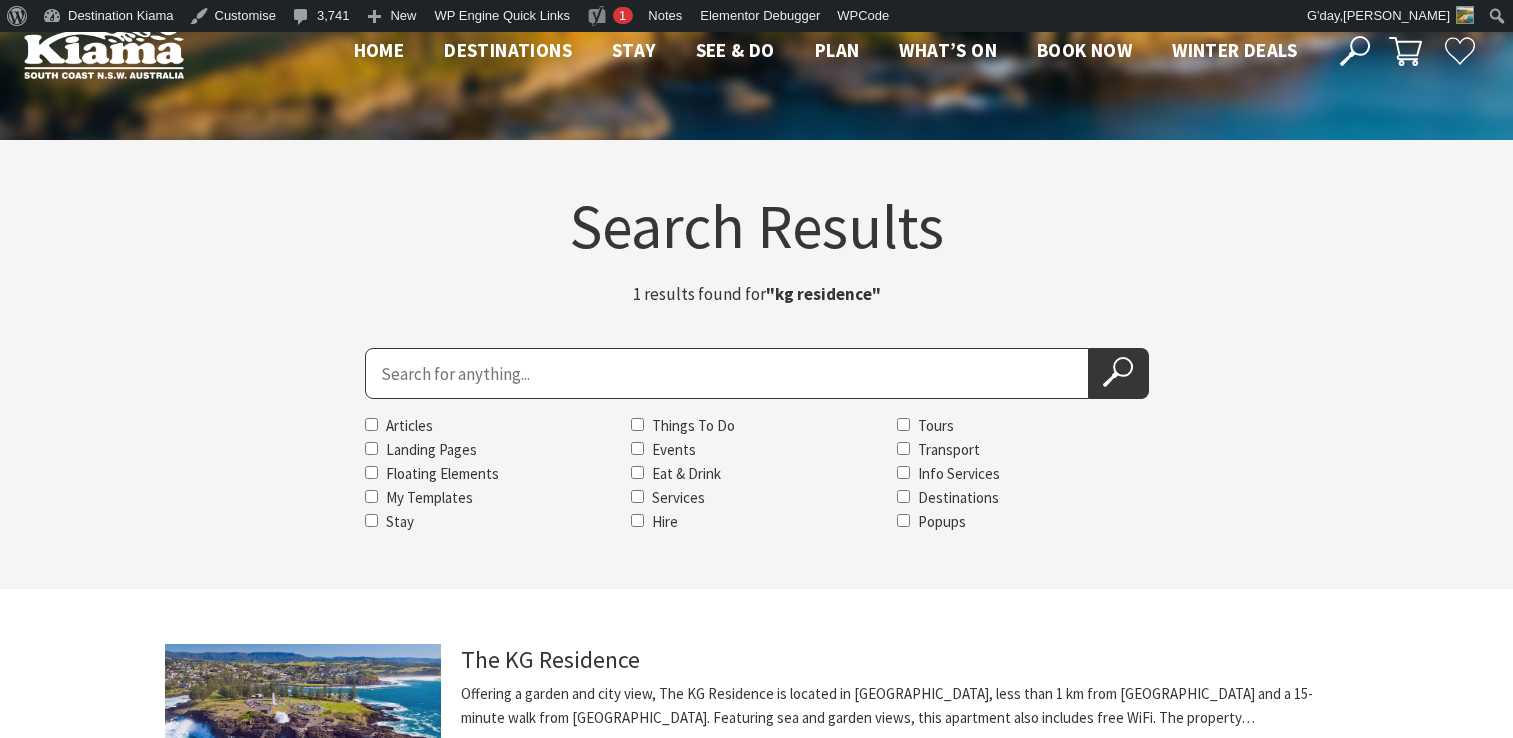 scroll, scrollTop: 0, scrollLeft: 0, axis: both 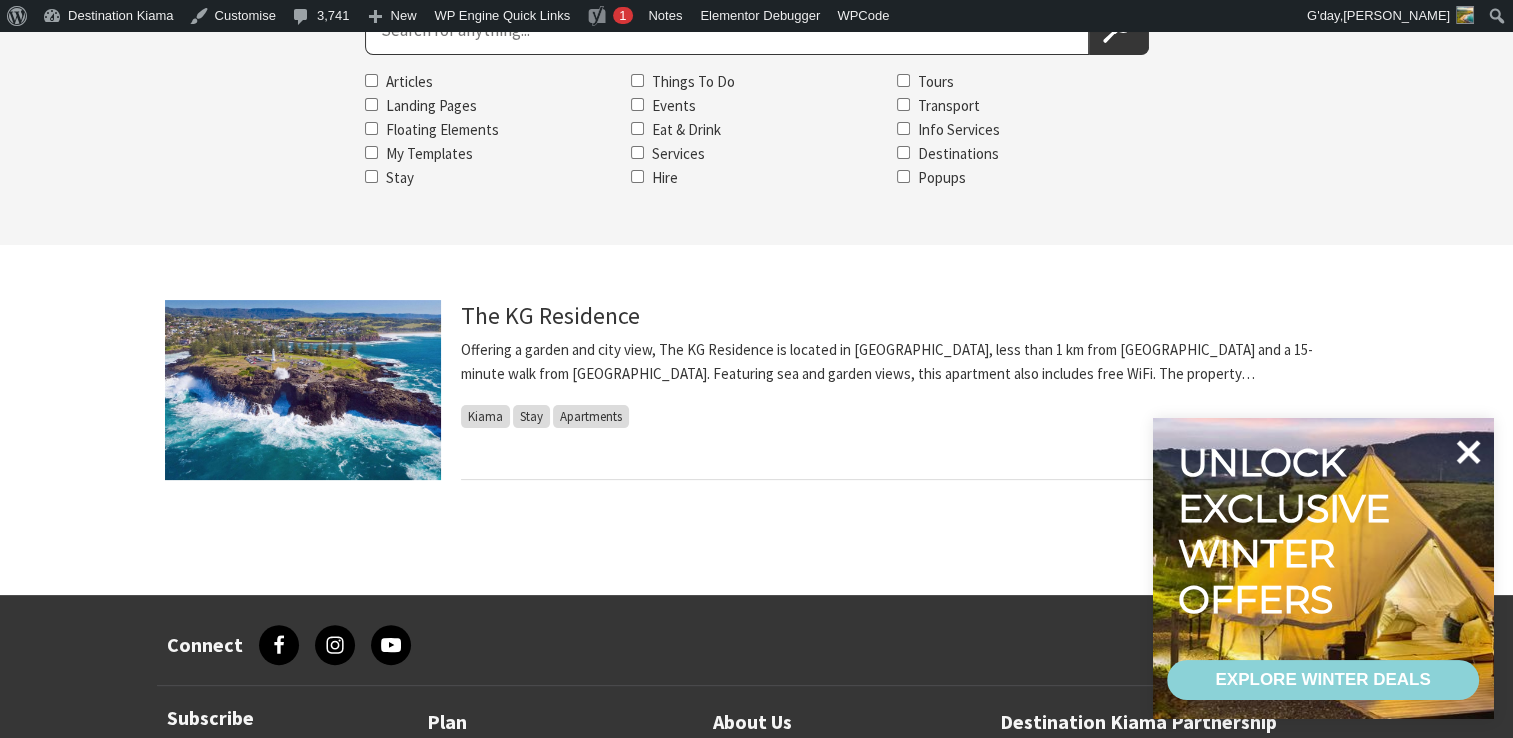 click 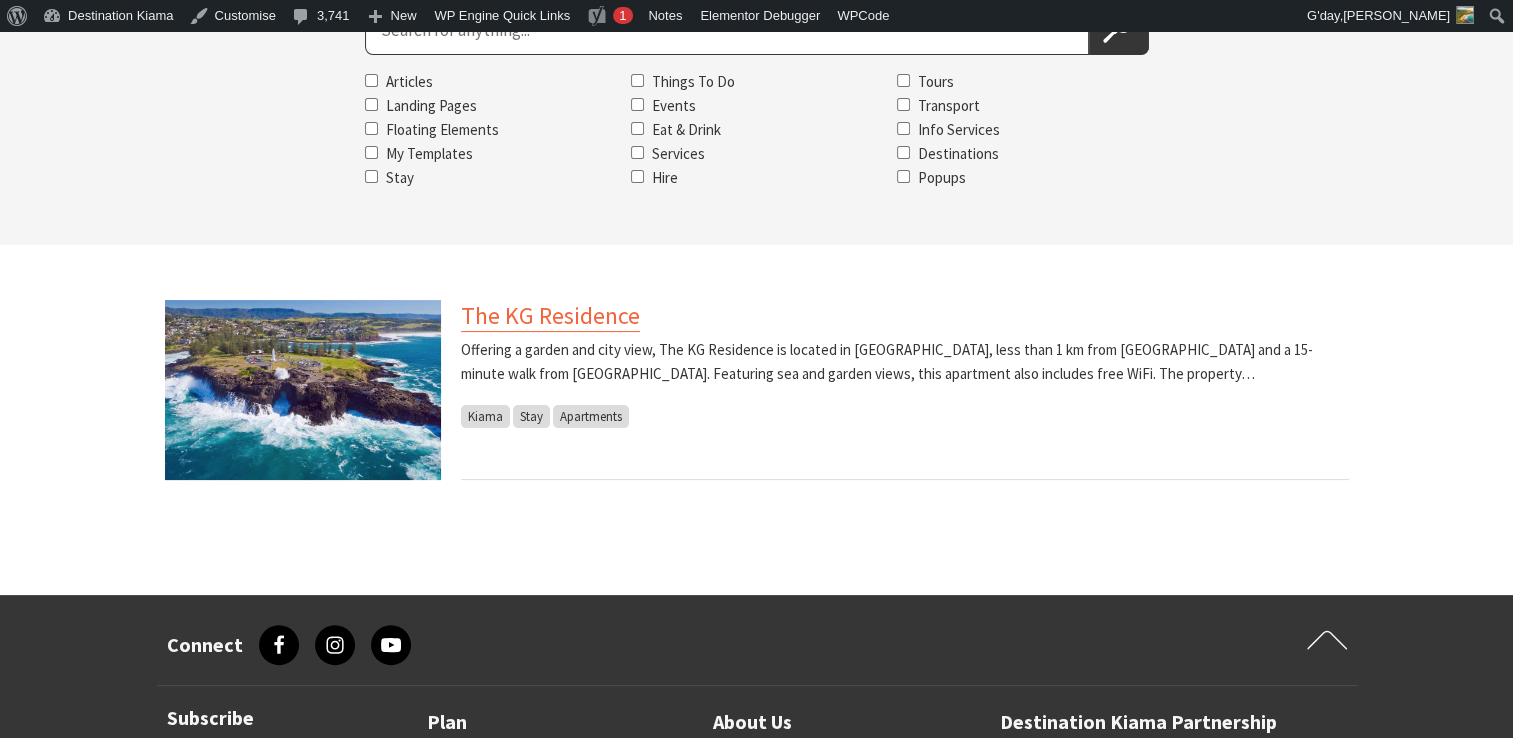 click on "The KG Residence" at bounding box center (550, 316) 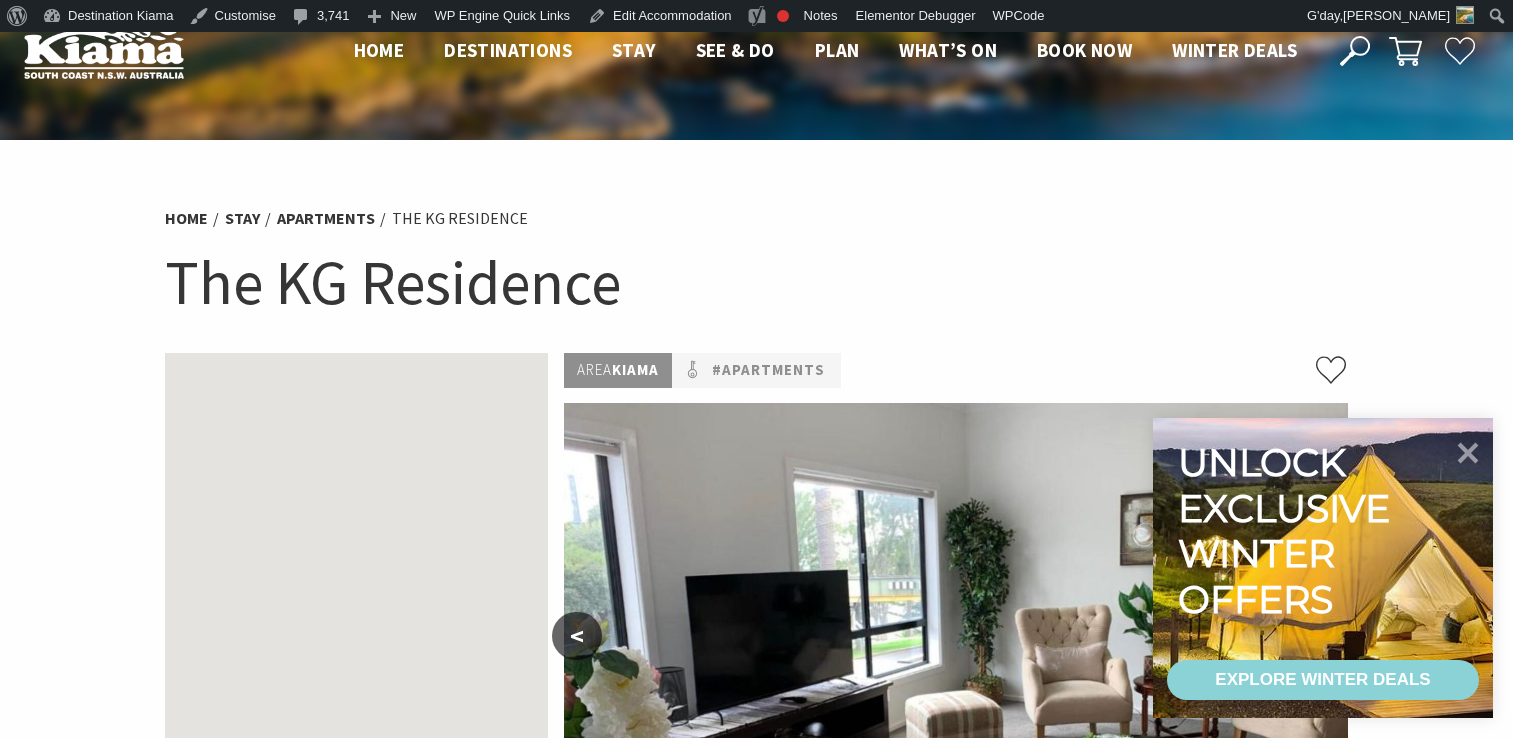 scroll, scrollTop: 0, scrollLeft: 0, axis: both 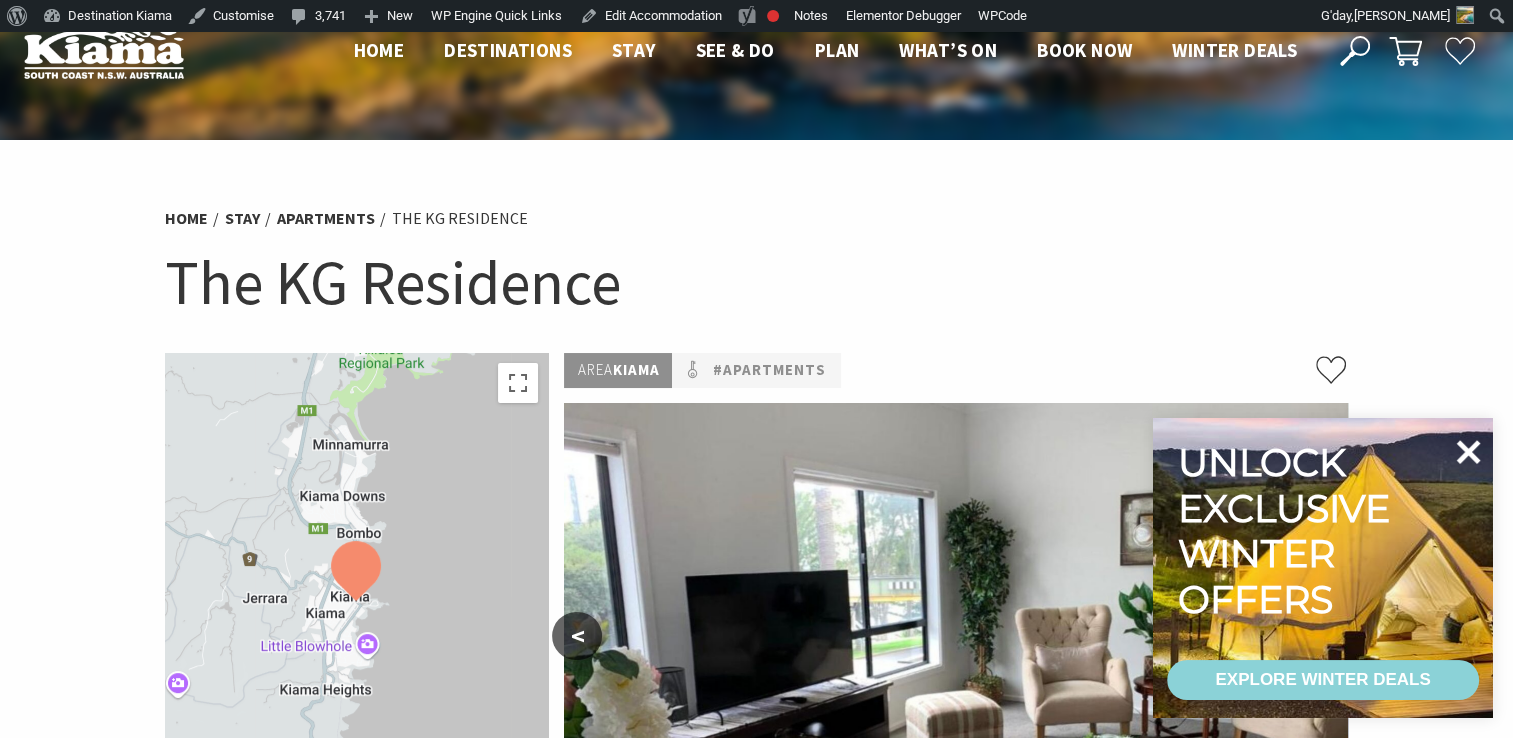 click 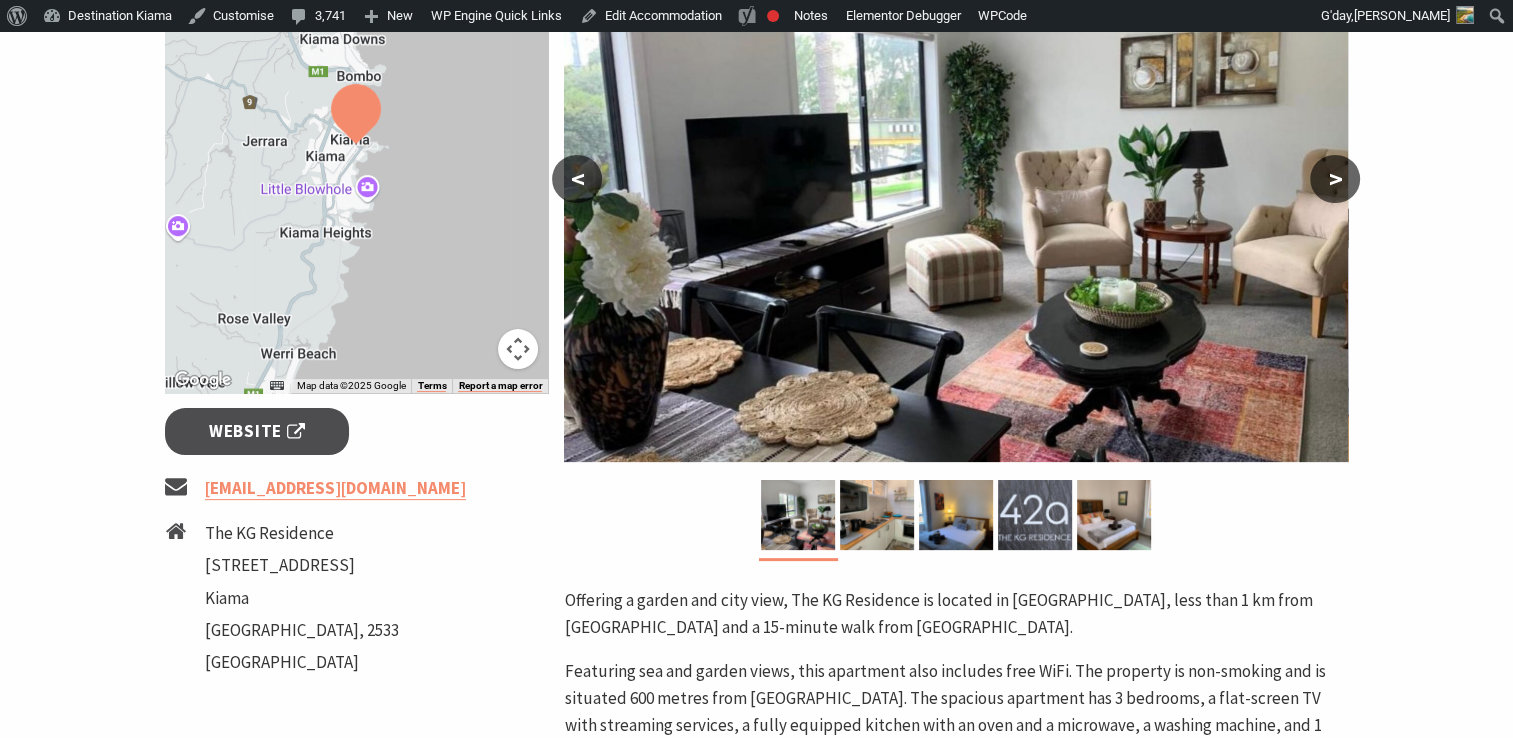 scroll, scrollTop: 454, scrollLeft: 0, axis: vertical 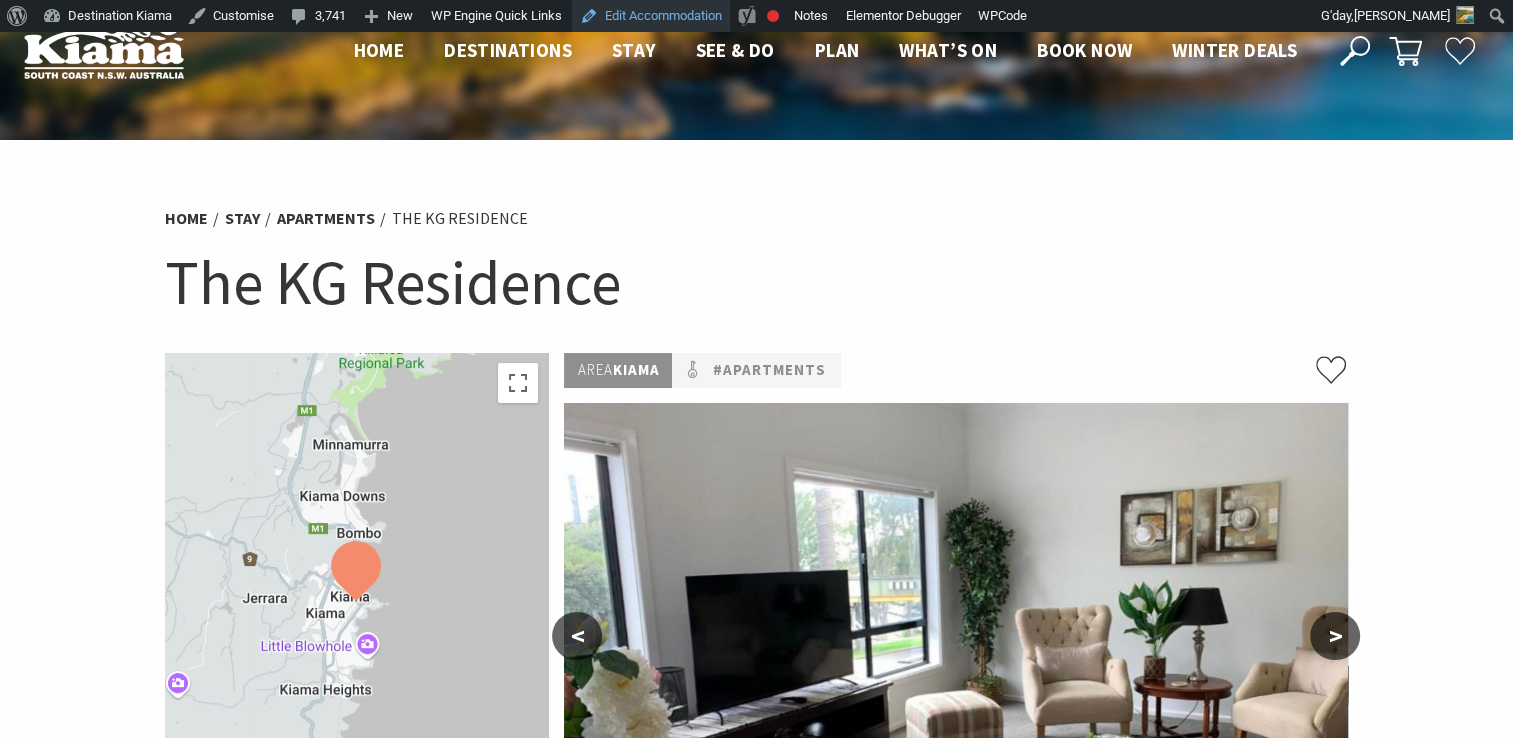 click on "Edit Accommodation" at bounding box center [651, 16] 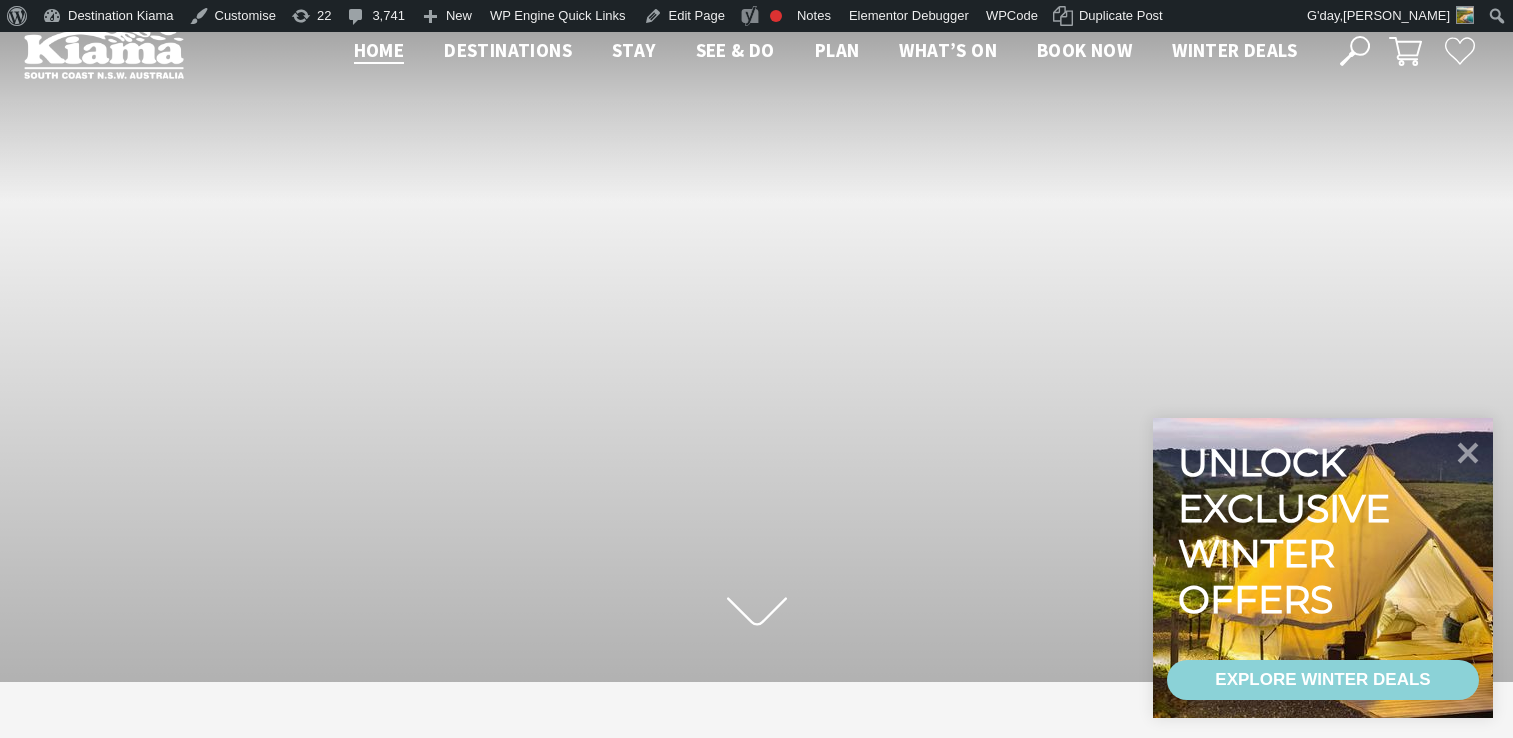 scroll, scrollTop: 0, scrollLeft: 0, axis: both 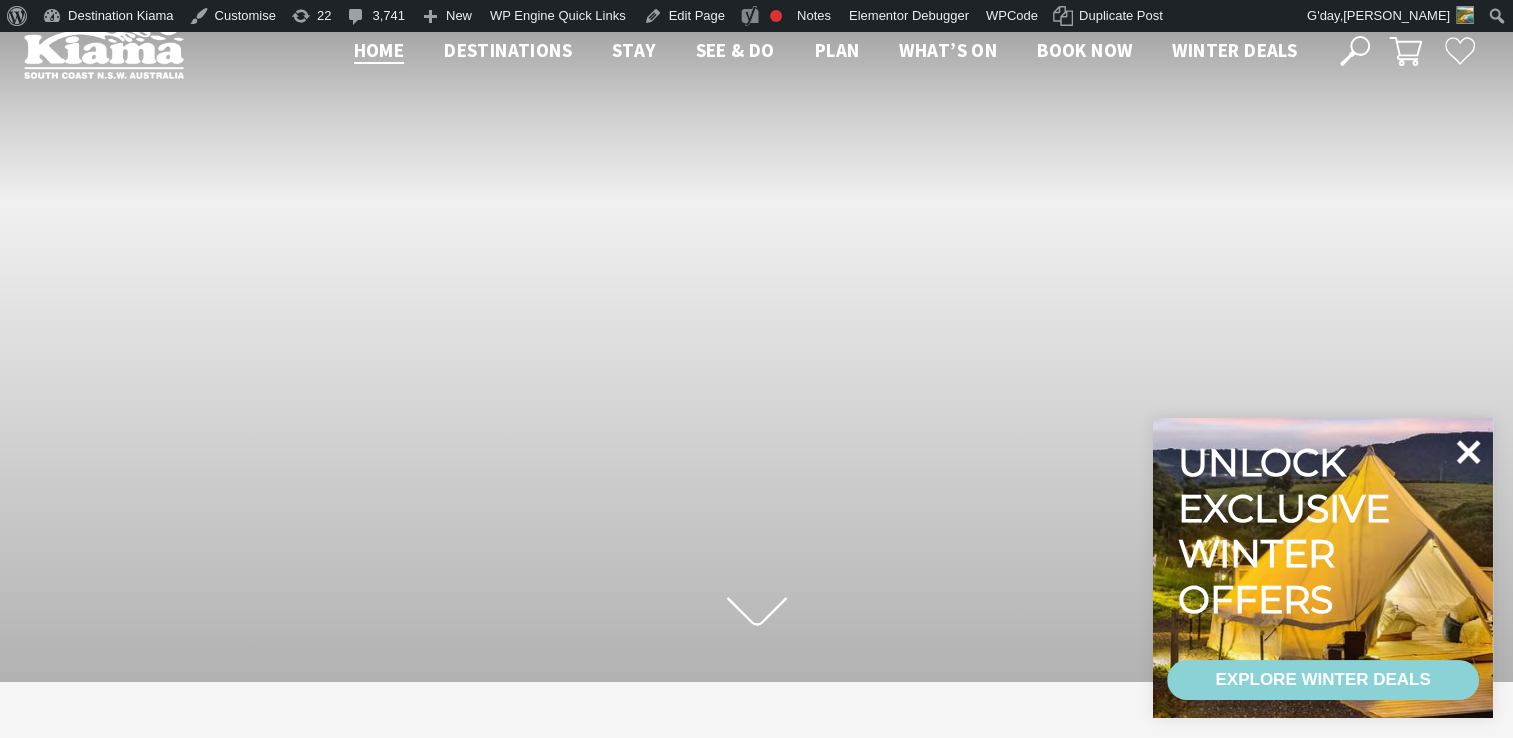 click 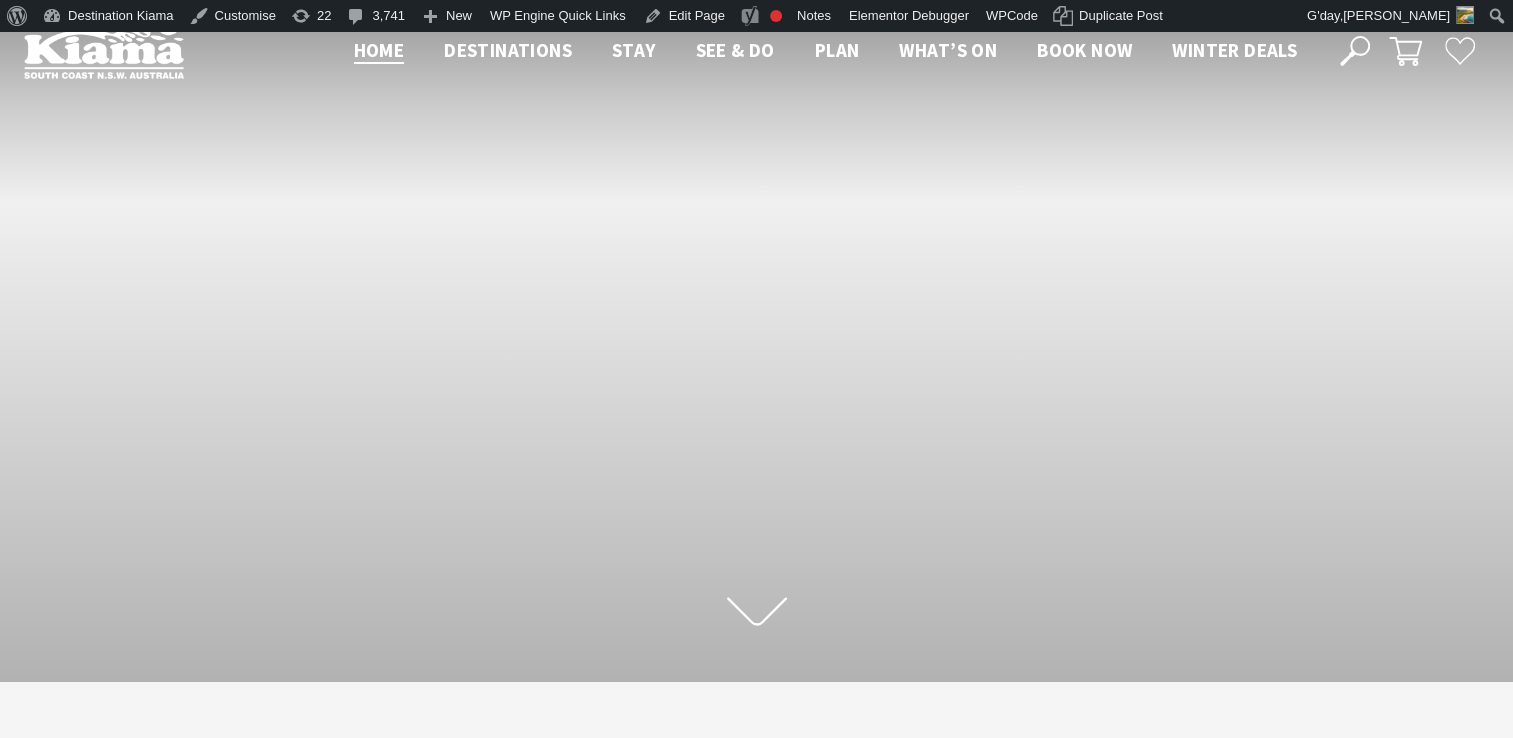 click 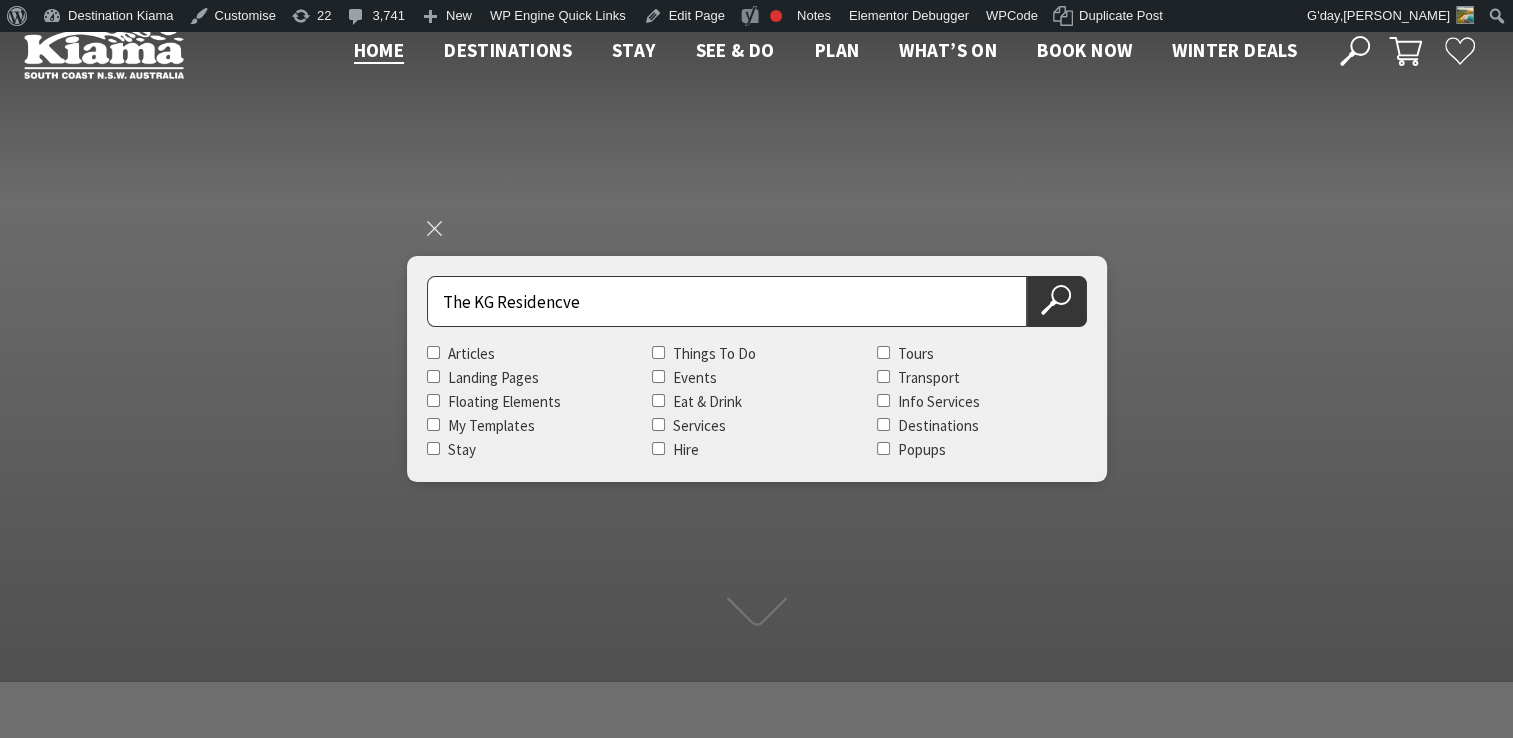 click on "Search Now" at bounding box center [1057, 301] 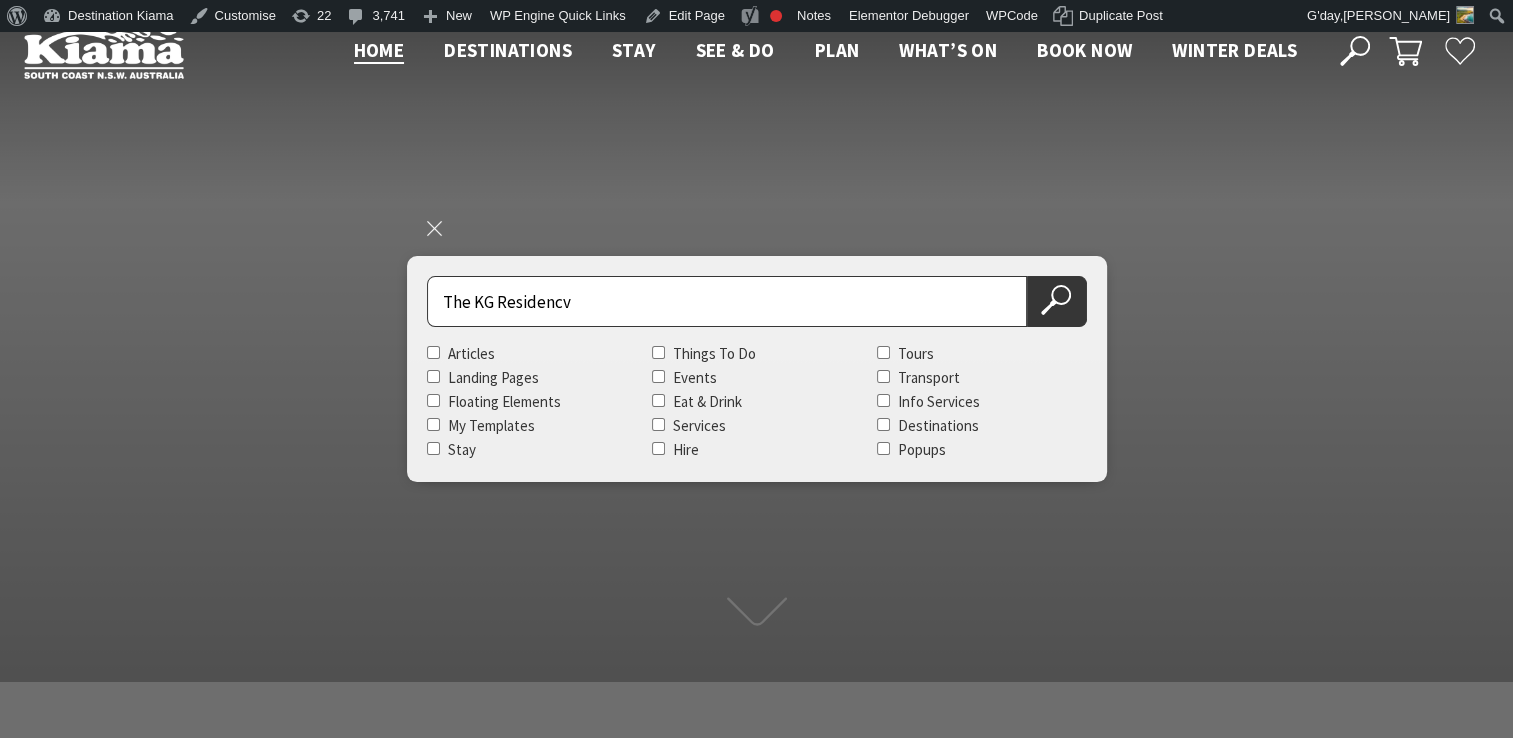 type on "The KG Residenc" 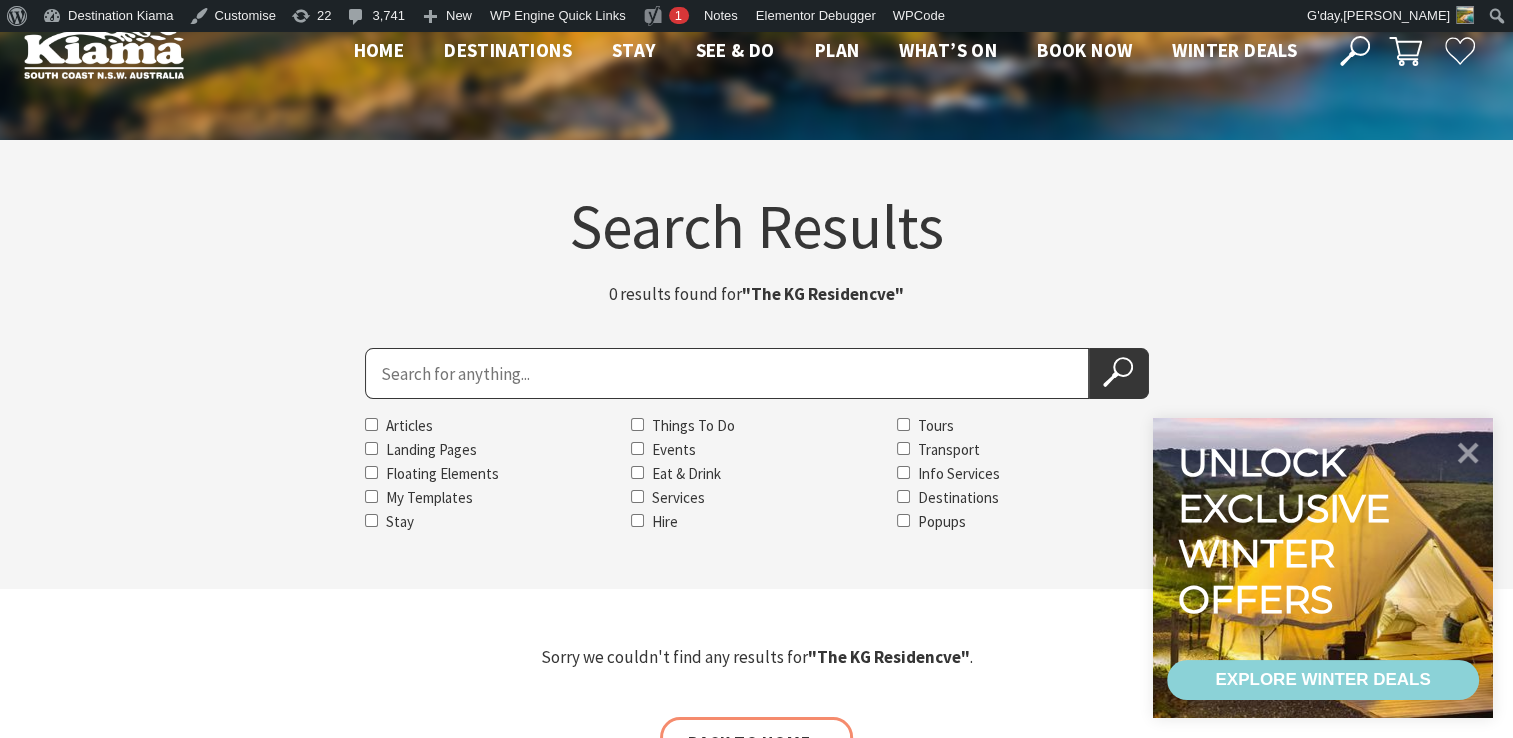 click on "Search for" at bounding box center (727, 373) 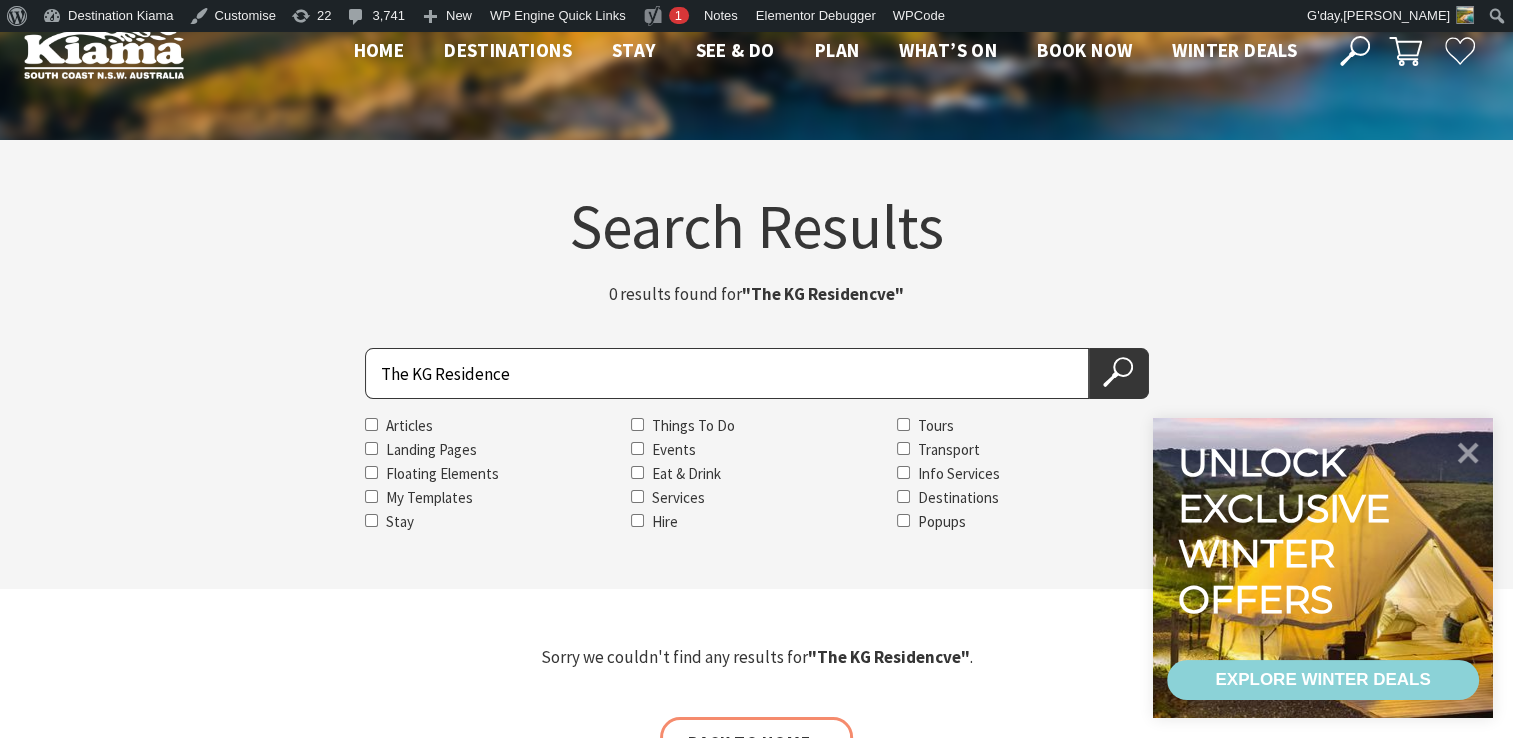 type on "The KG Residence" 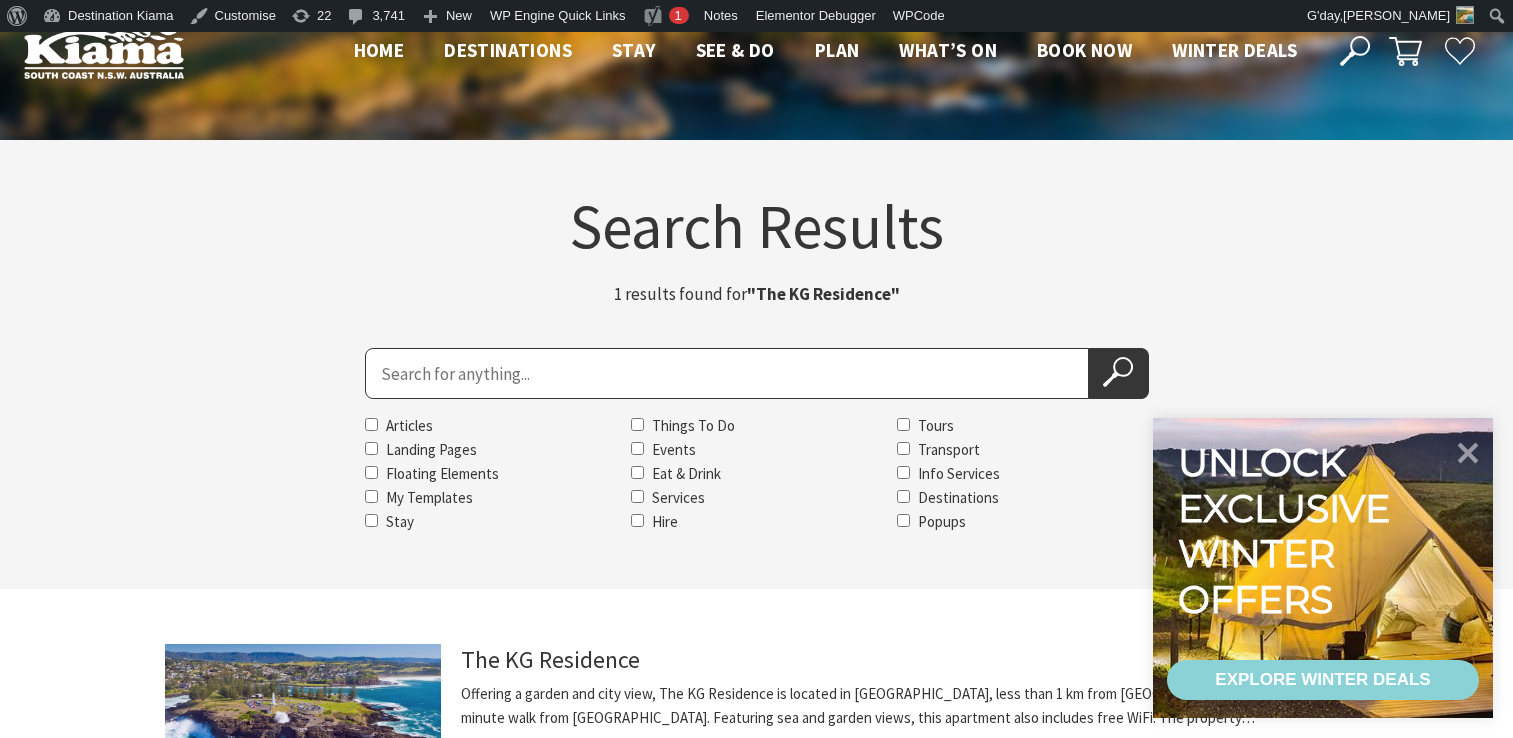 scroll, scrollTop: 0, scrollLeft: 0, axis: both 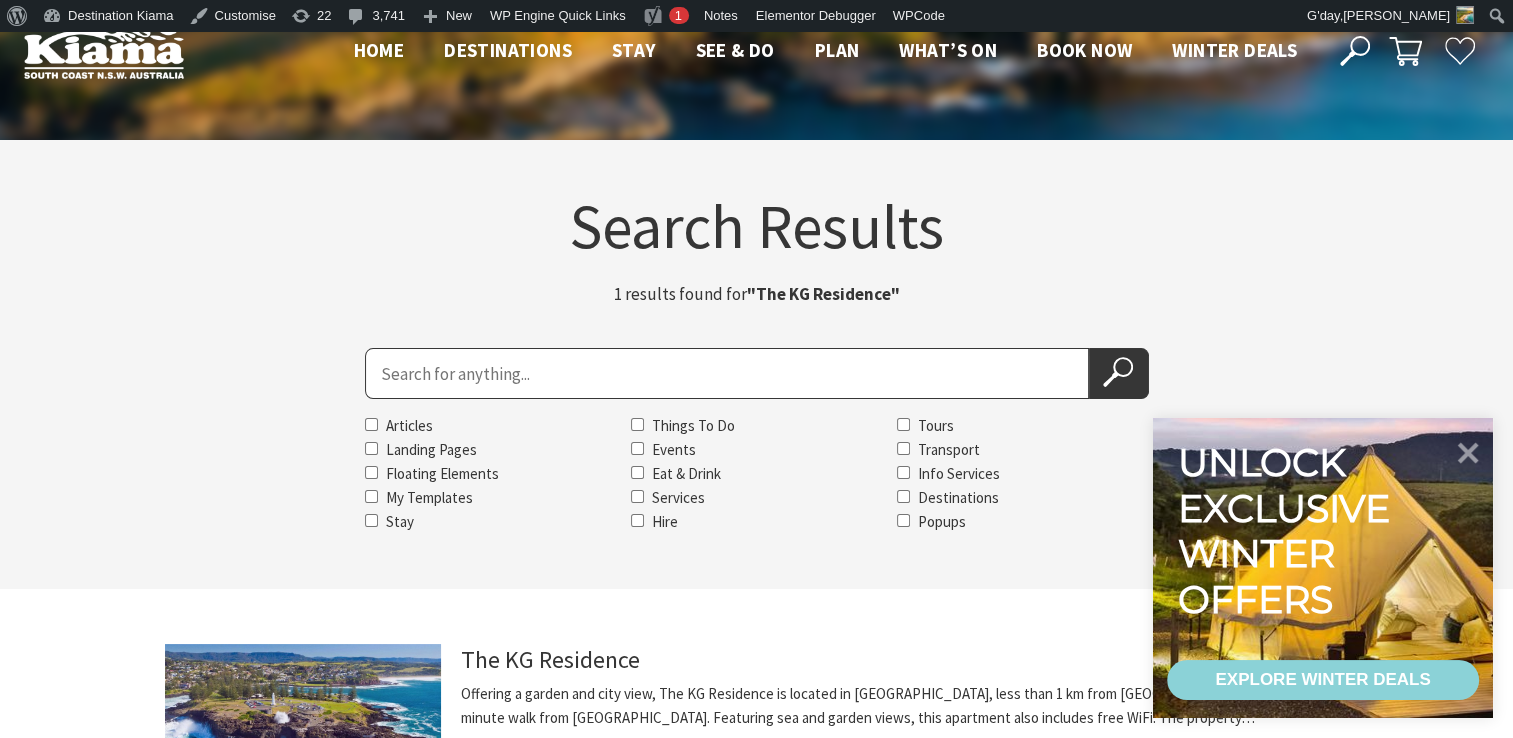 click on "Skip to main content
.fav-qpwo{stroke-linecap:round;stroke-linejoin:round;stroke-width:2px} Asset 1 Asset 1
Open Nav
Close Nav
Home
Destinations
Towns & Villages
Kiama
Gerringong
Gerroa
Jamberoo
Minnamurra
Bombo
Stay
Self Contained
Holiday Homes
Hotels, Motels & Resorts
Caravan, Camping & Holiday Parks
Bed & Breakfasts | Farmstays
Book now
See All
See & Do
Take your pick, take your time
Natural Wonders
Outdoor Activities
Eat & Drink
Nature Walks & Wildlife
Beaches & Swimming
Arts & Culture" at bounding box center [756, 868] 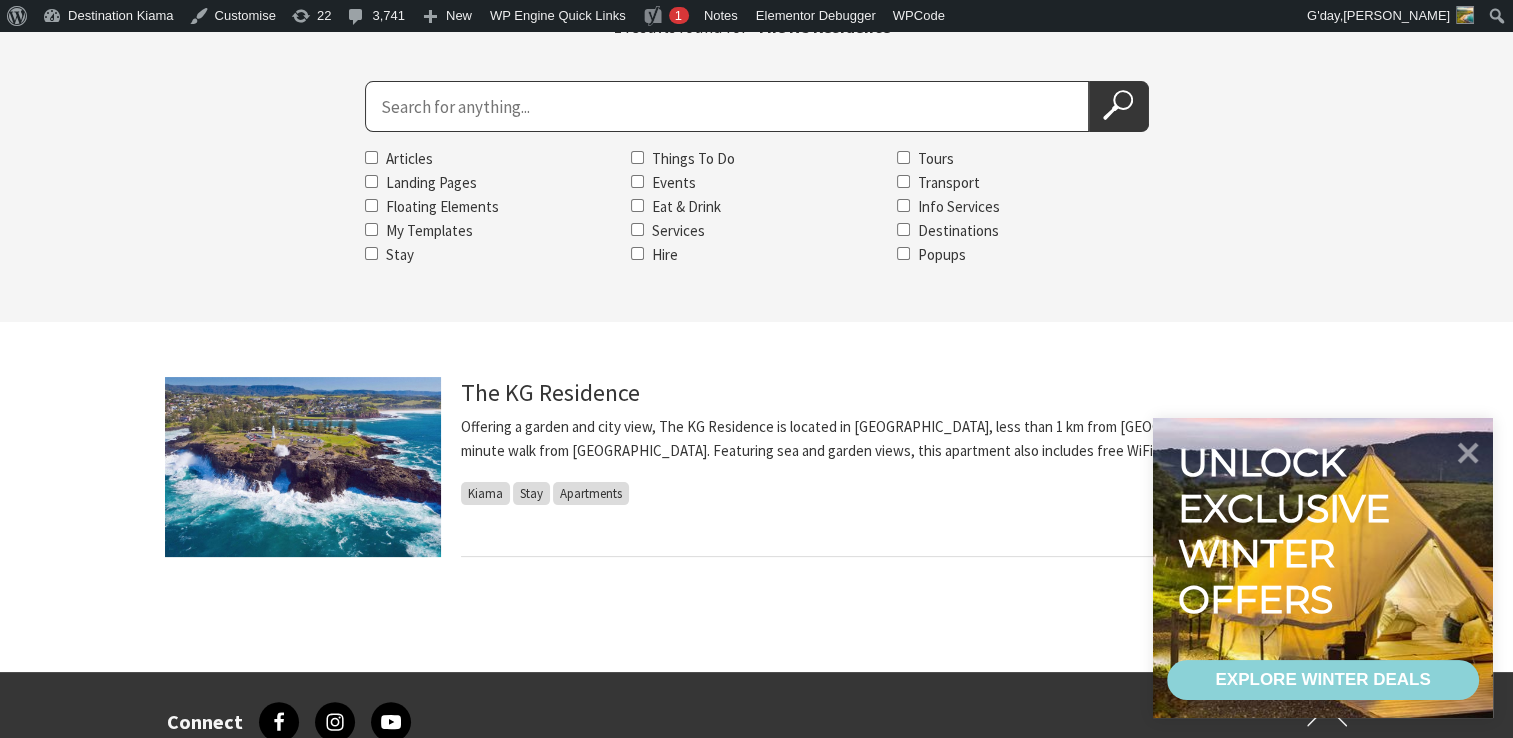 scroll, scrollTop: 264, scrollLeft: 0, axis: vertical 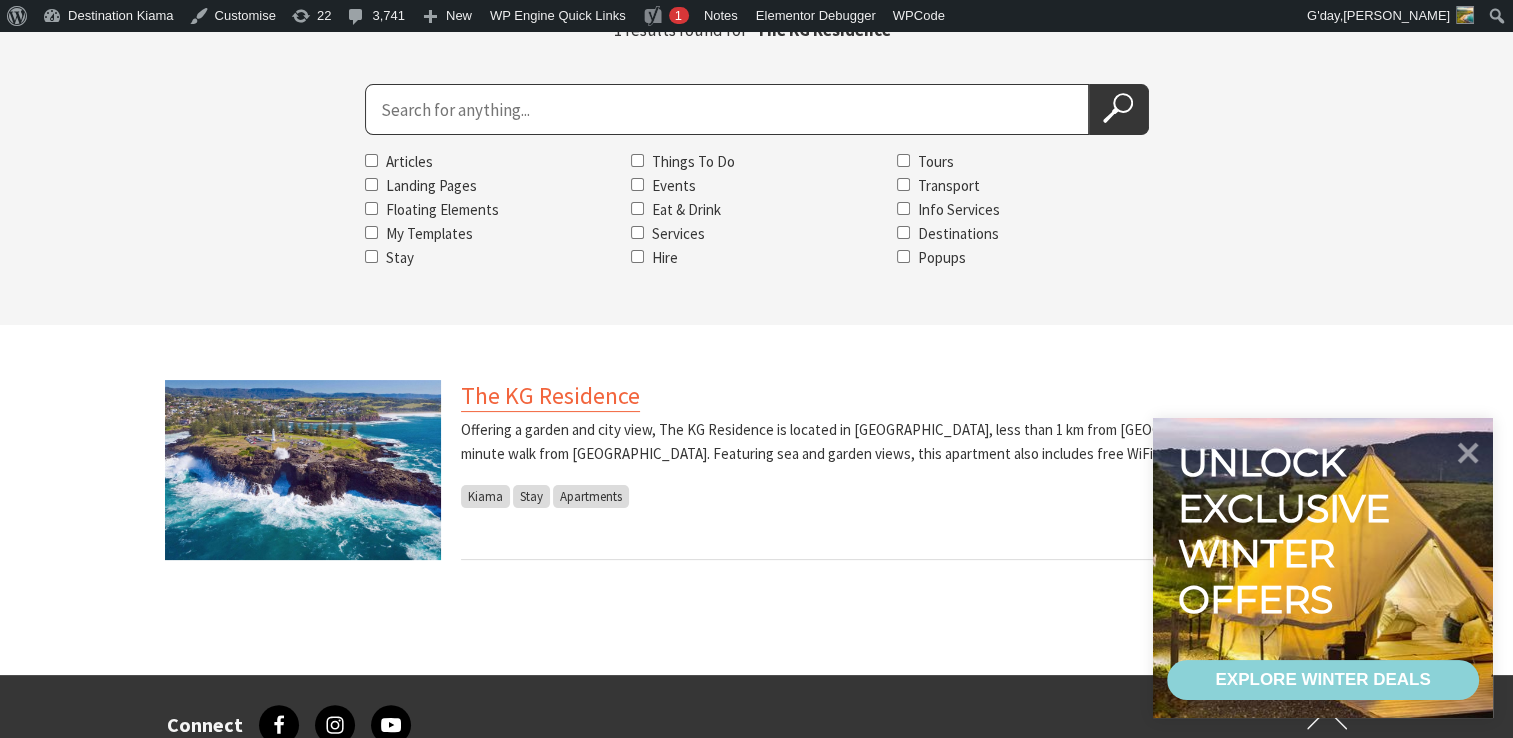 click on "The KG Residence" at bounding box center [550, 396] 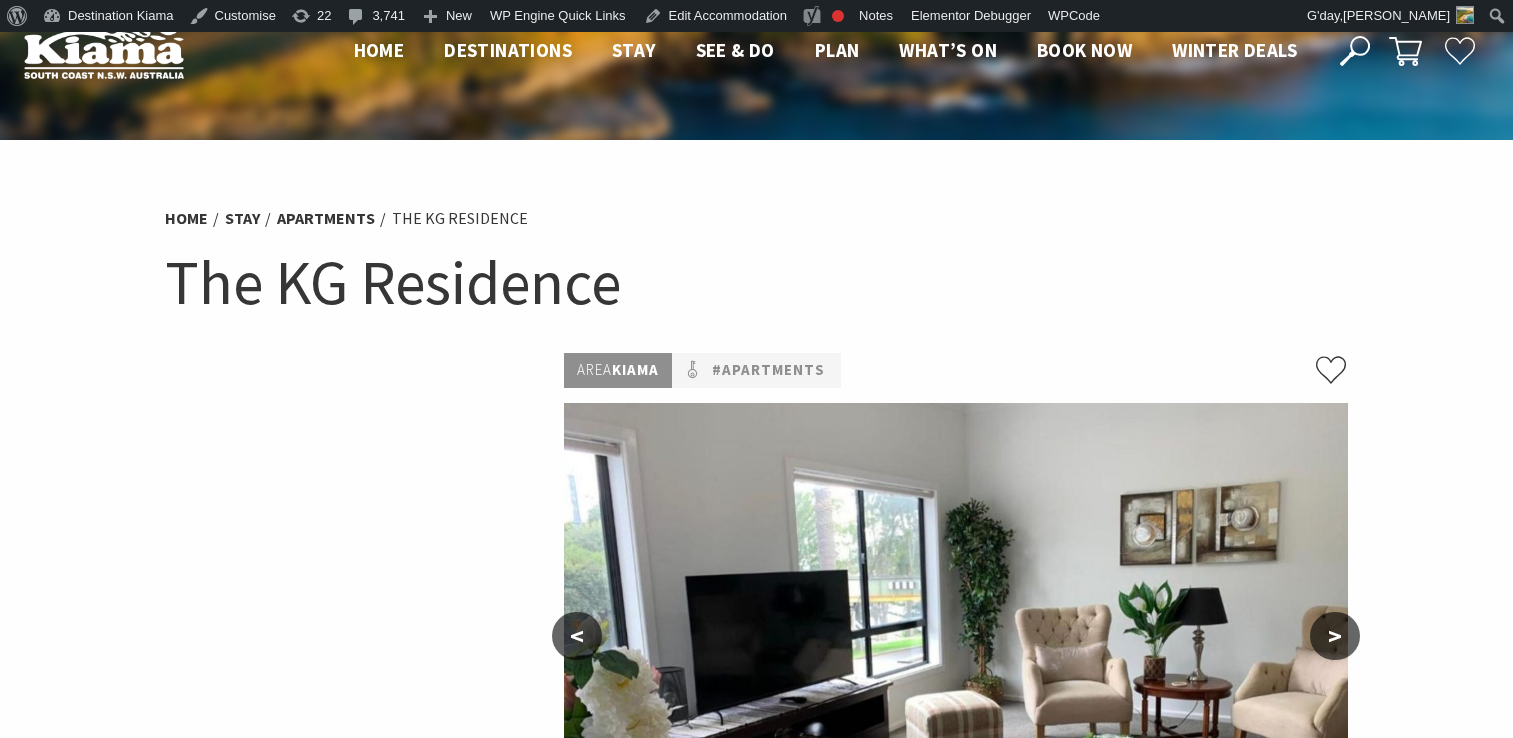 scroll, scrollTop: 0, scrollLeft: 0, axis: both 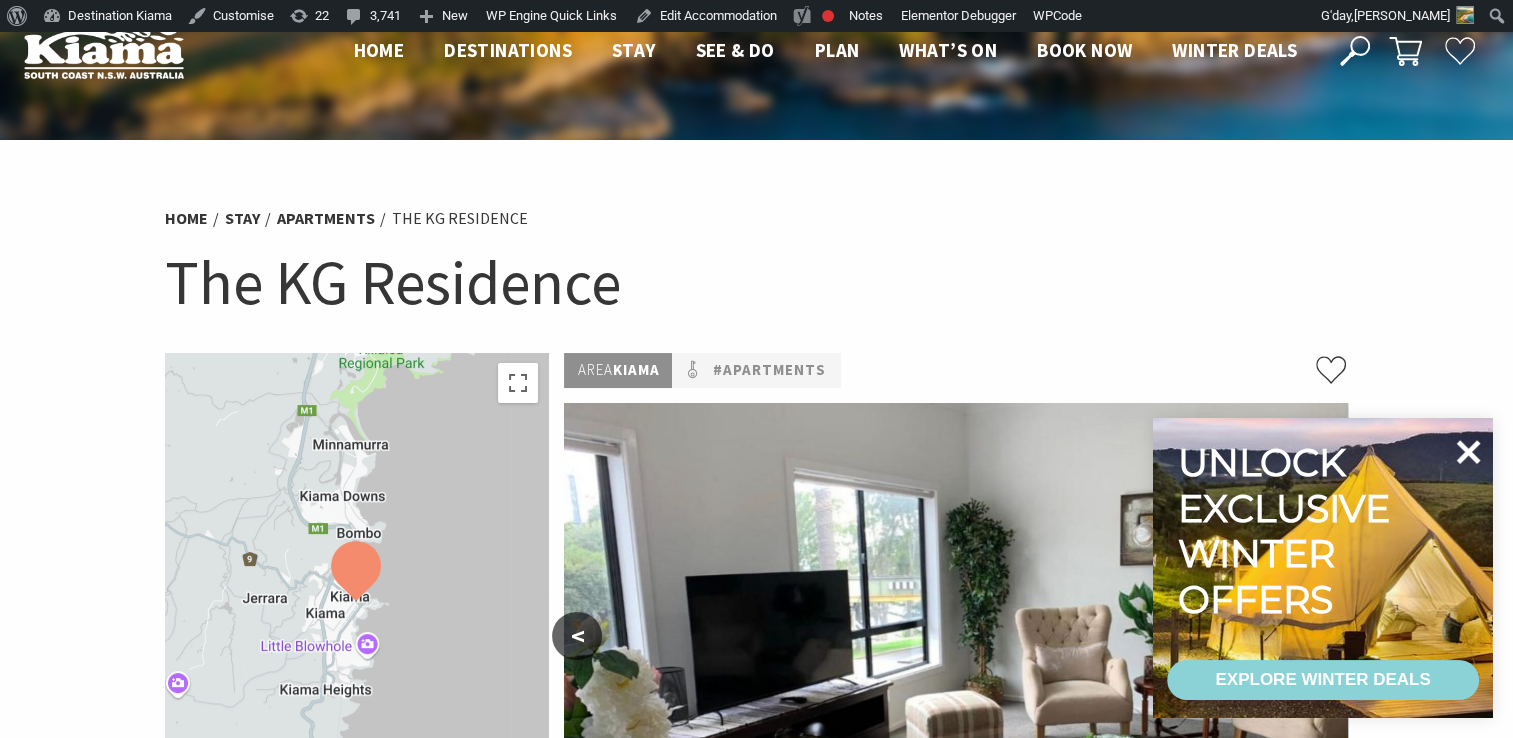 click 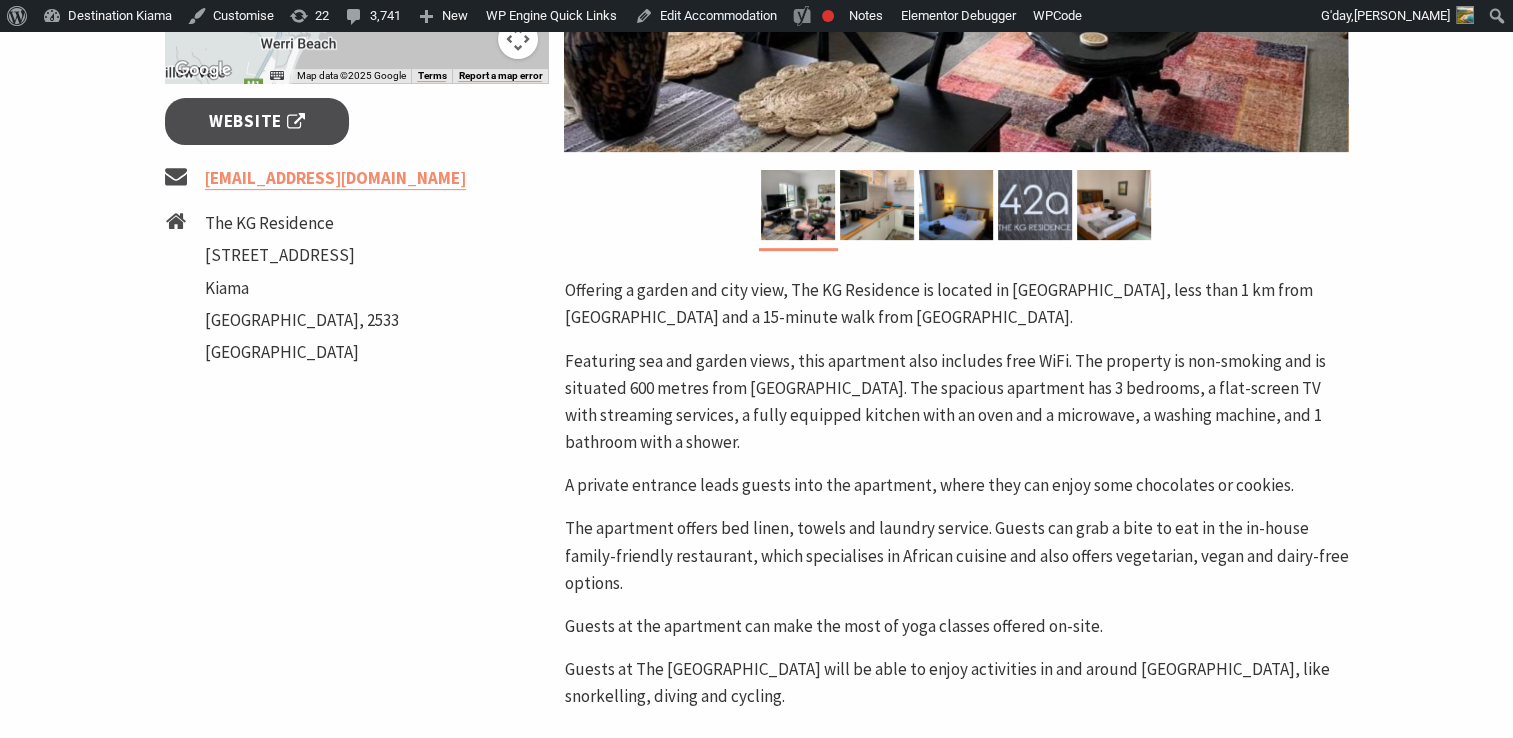 scroll, scrollTop: 764, scrollLeft: 0, axis: vertical 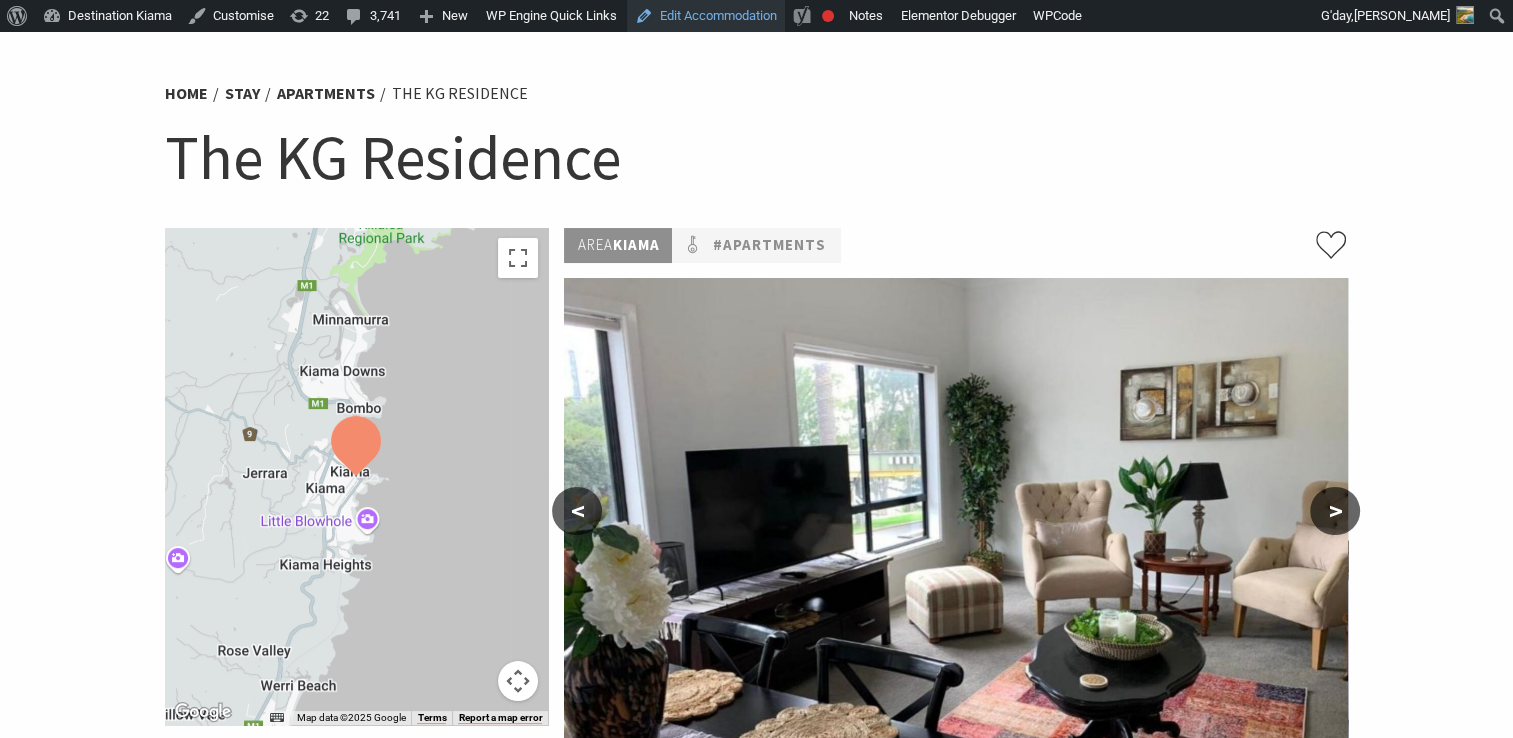 click on "Edit Accommodation" at bounding box center [706, 16] 